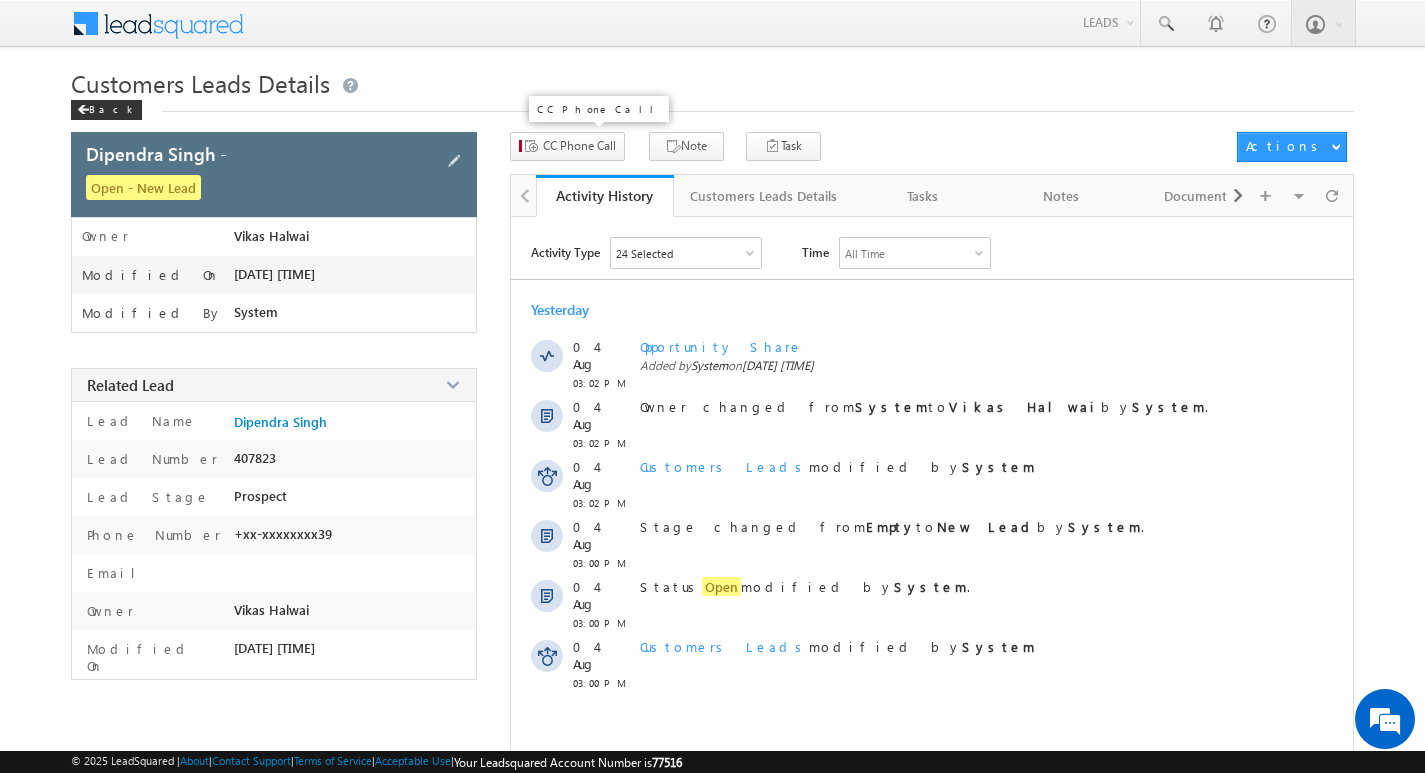 scroll, scrollTop: 0, scrollLeft: 0, axis: both 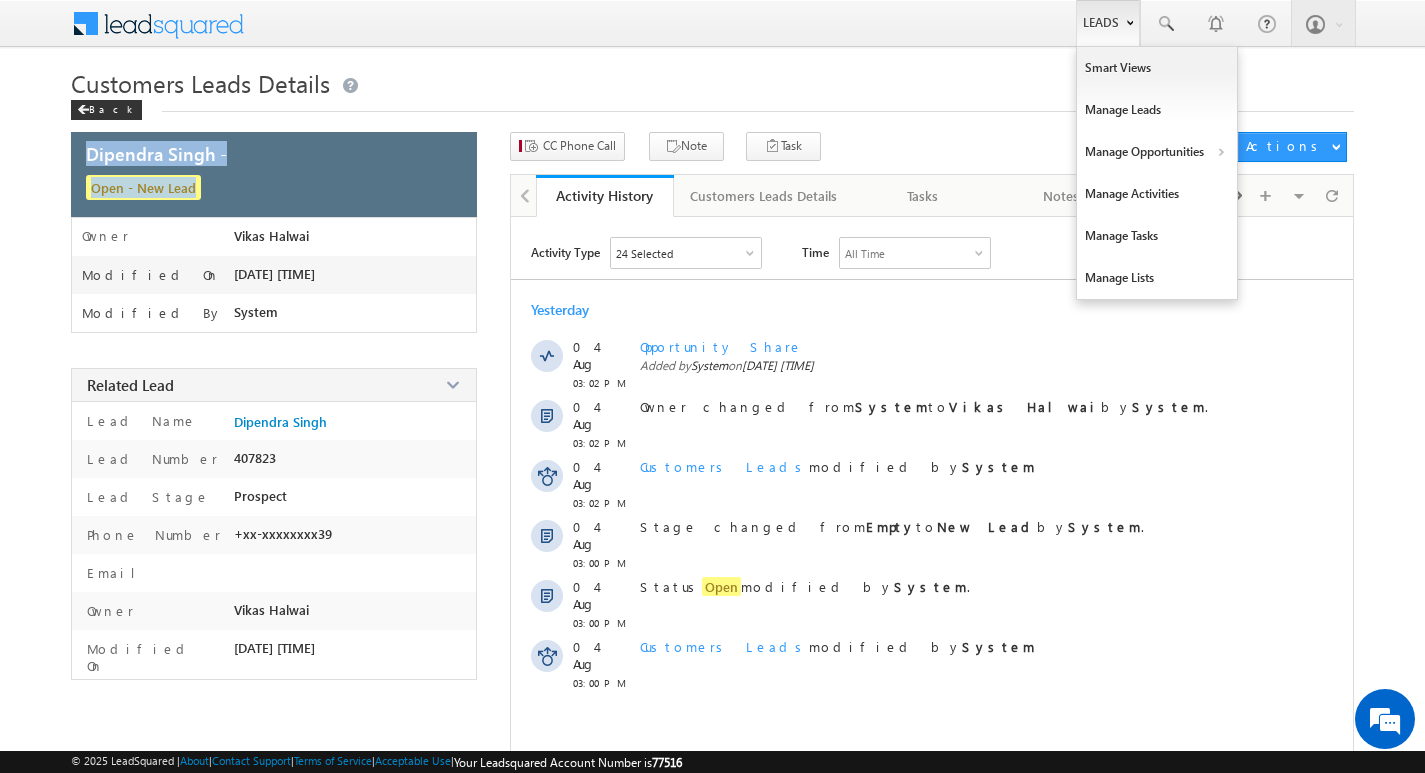 click on "Leads" at bounding box center (1108, 23) 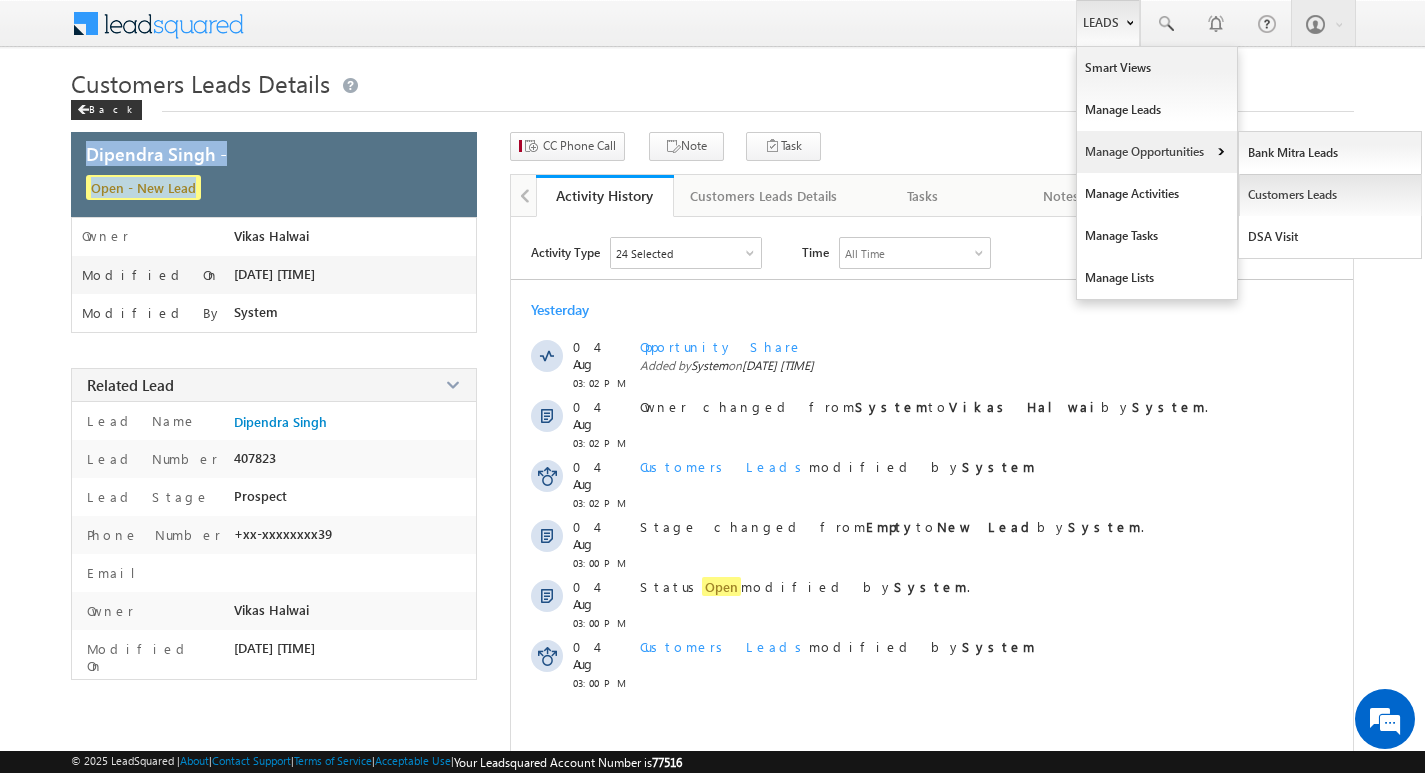 click on "Customers Leads" at bounding box center (1330, 195) 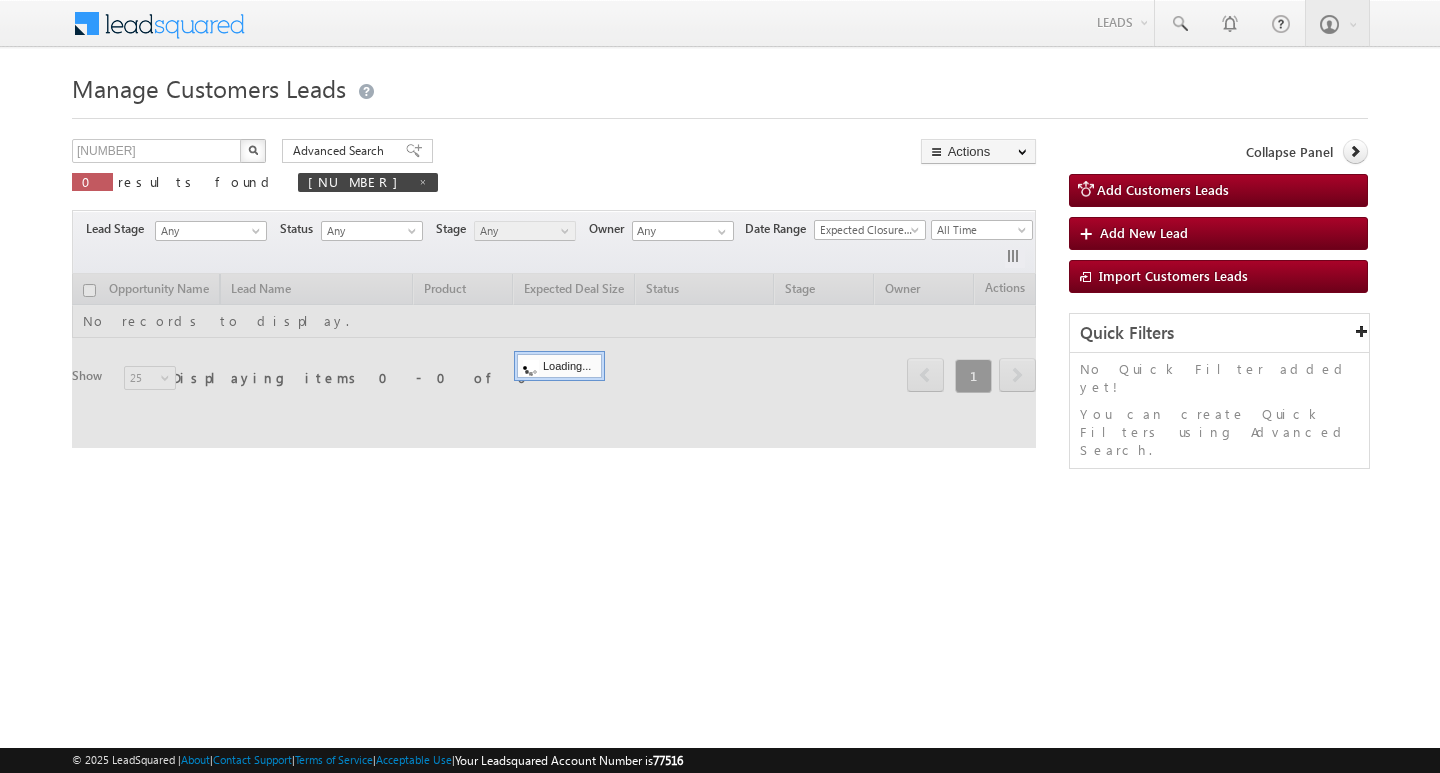 scroll, scrollTop: 0, scrollLeft: 0, axis: both 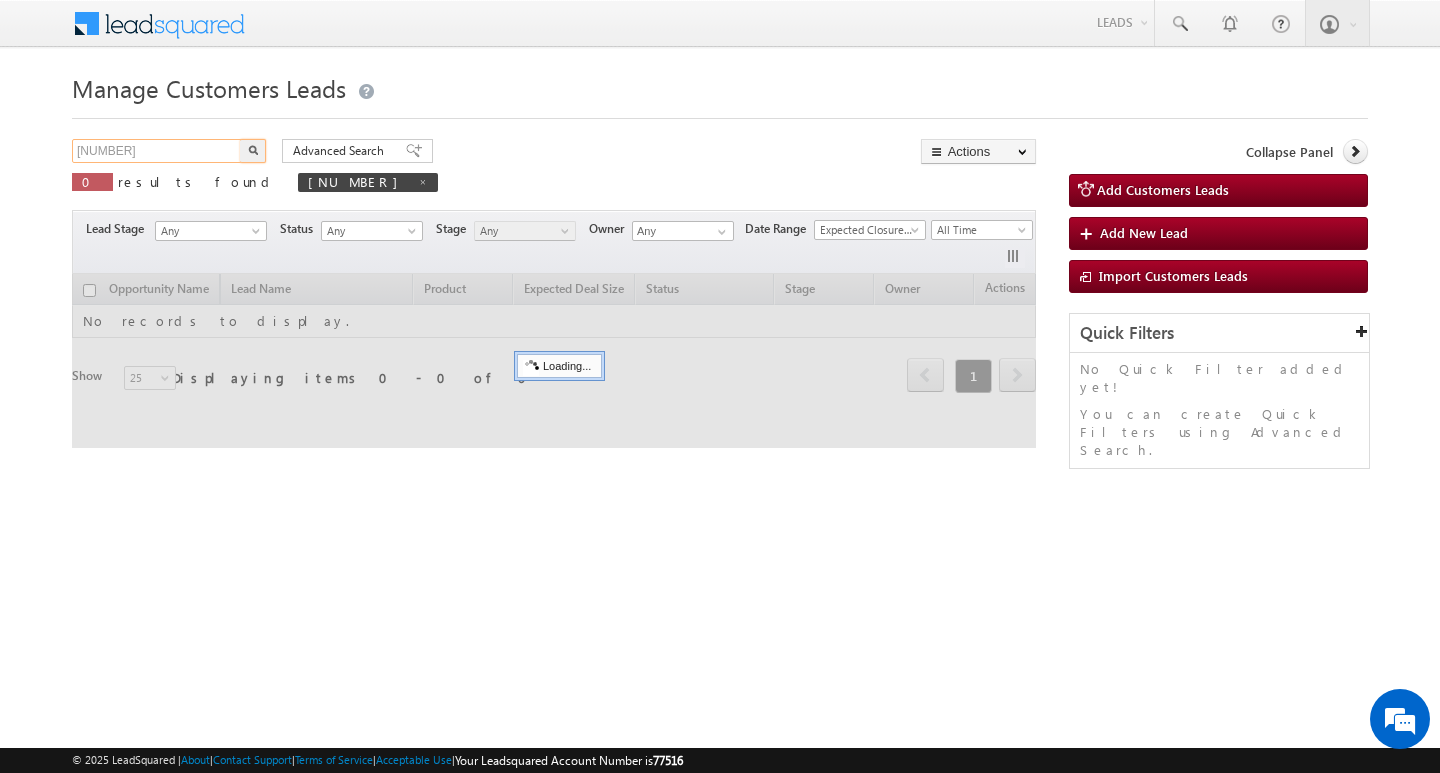click on "[NUMBER]" at bounding box center [157, 151] 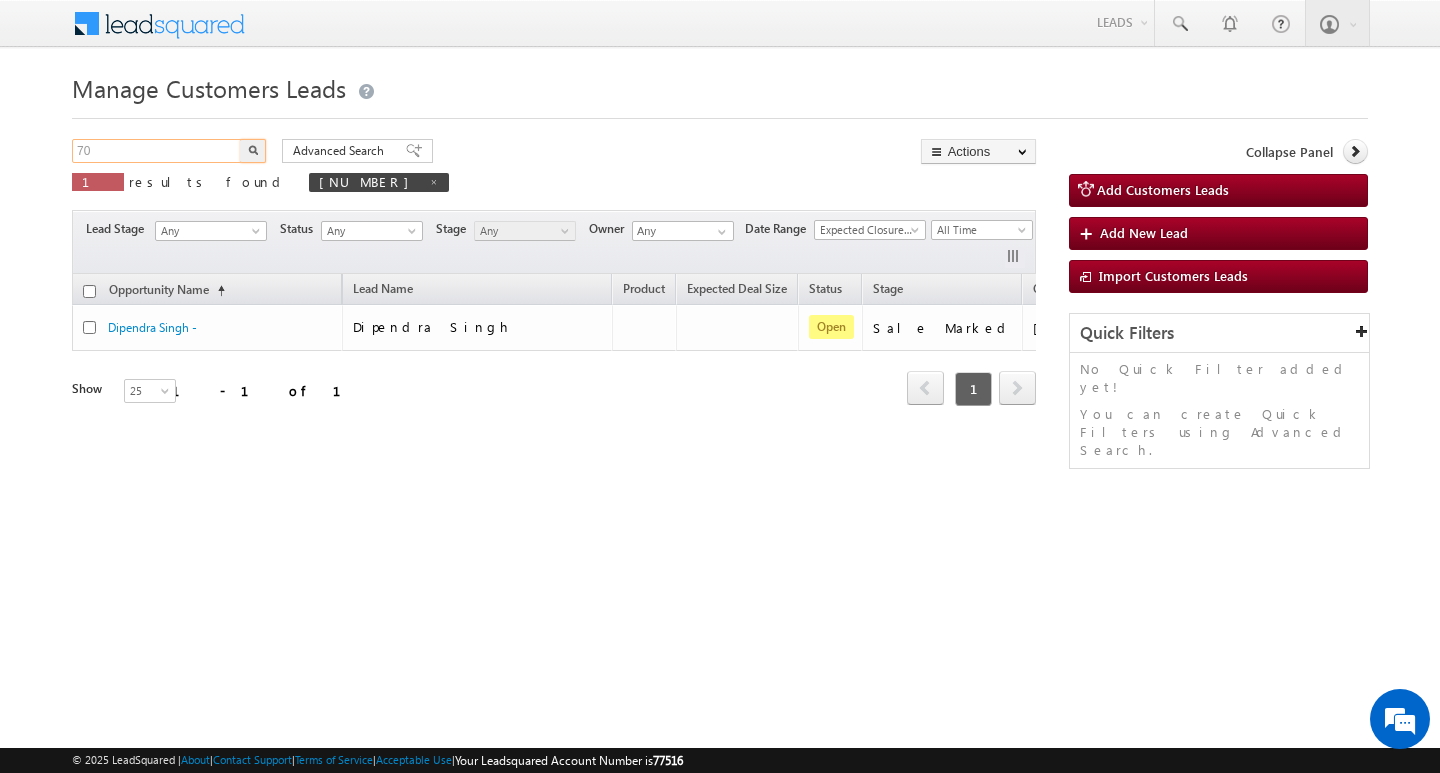 type on "7" 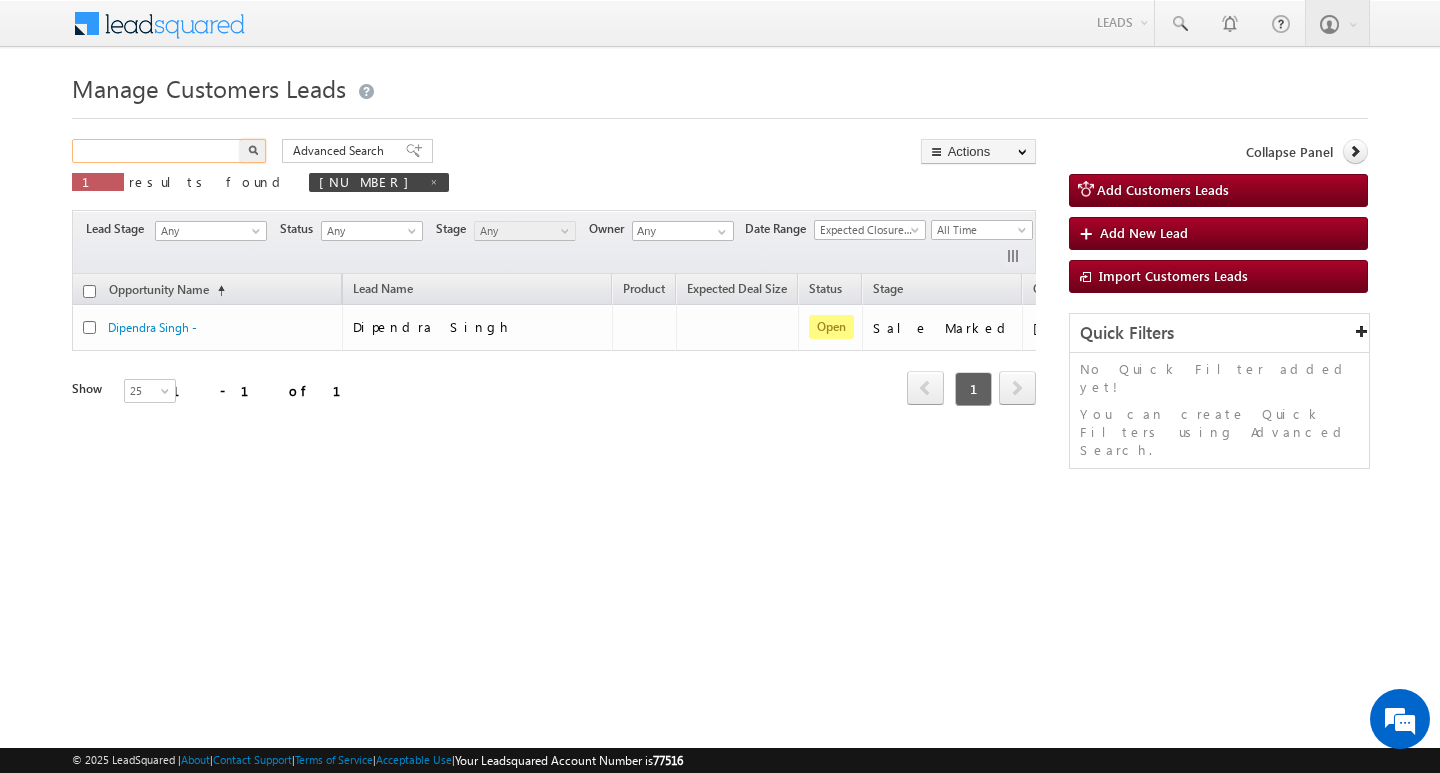 scroll, scrollTop: 0, scrollLeft: 0, axis: both 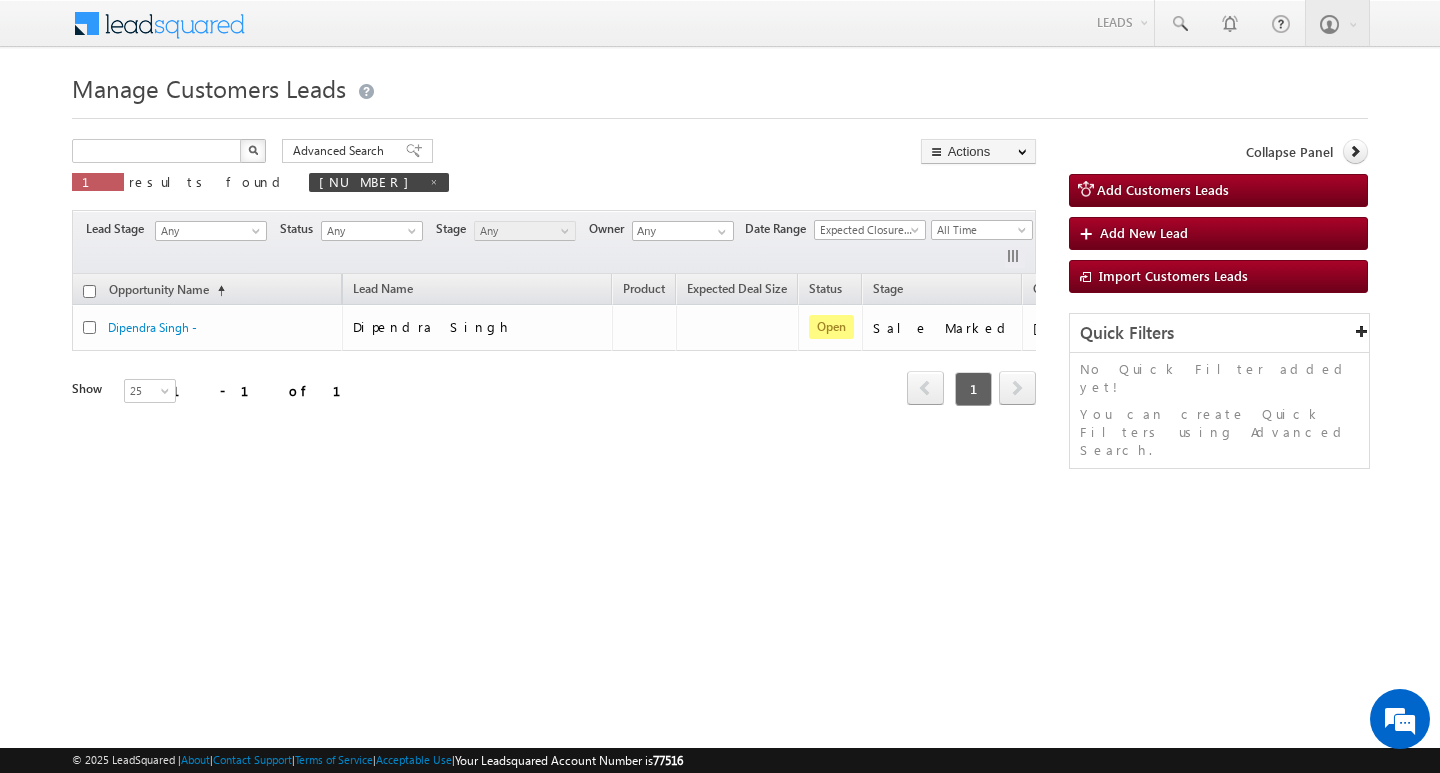 type on "Search Customers Leads" 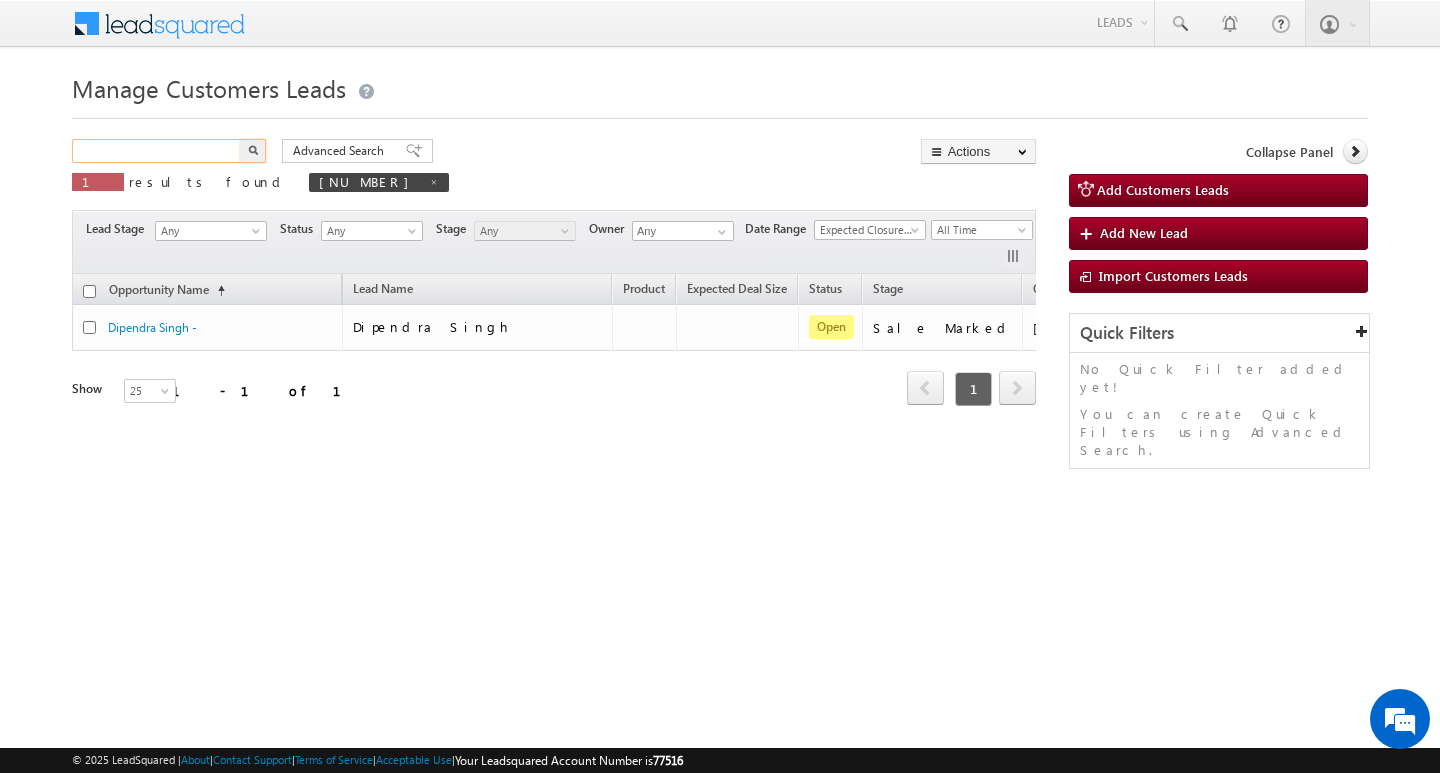 click at bounding box center [157, 151] 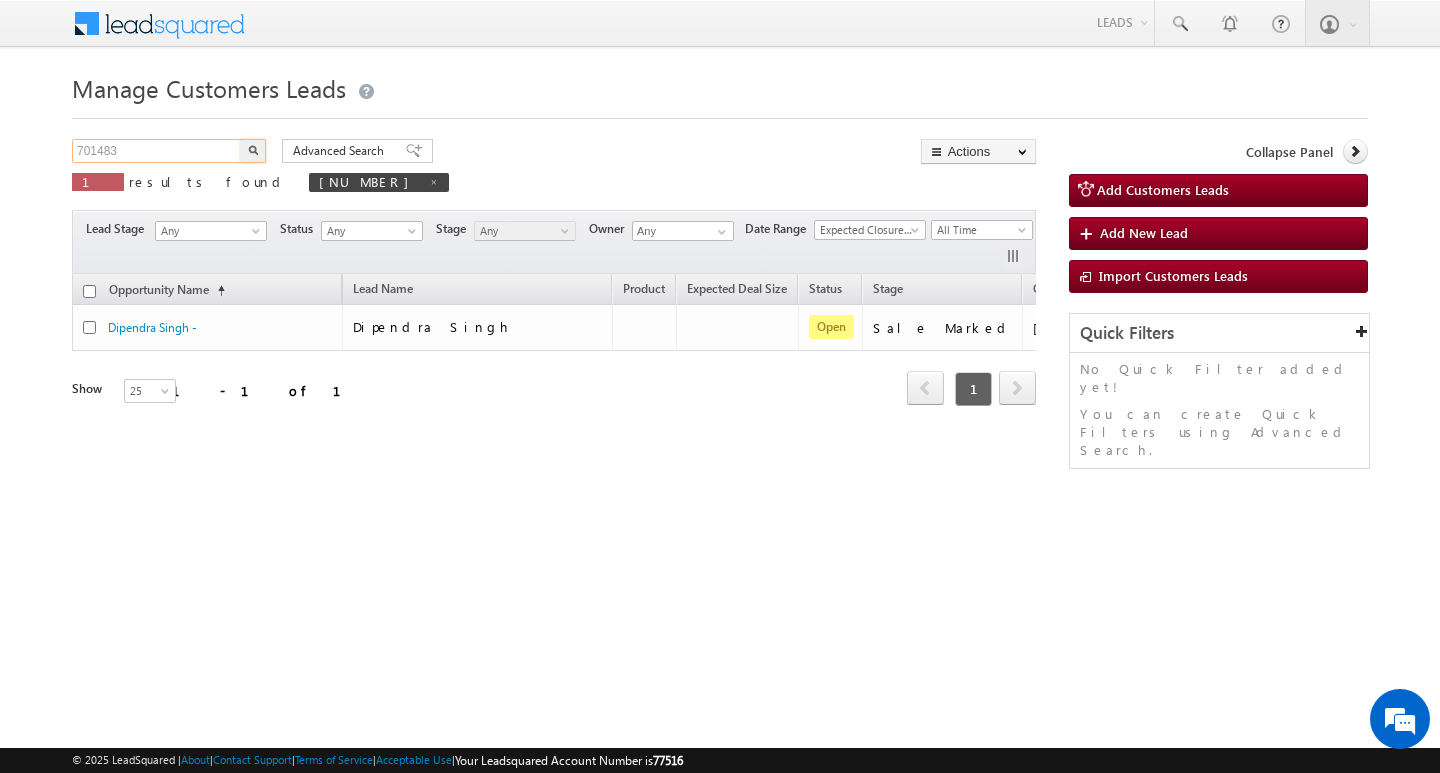 type on "701483" 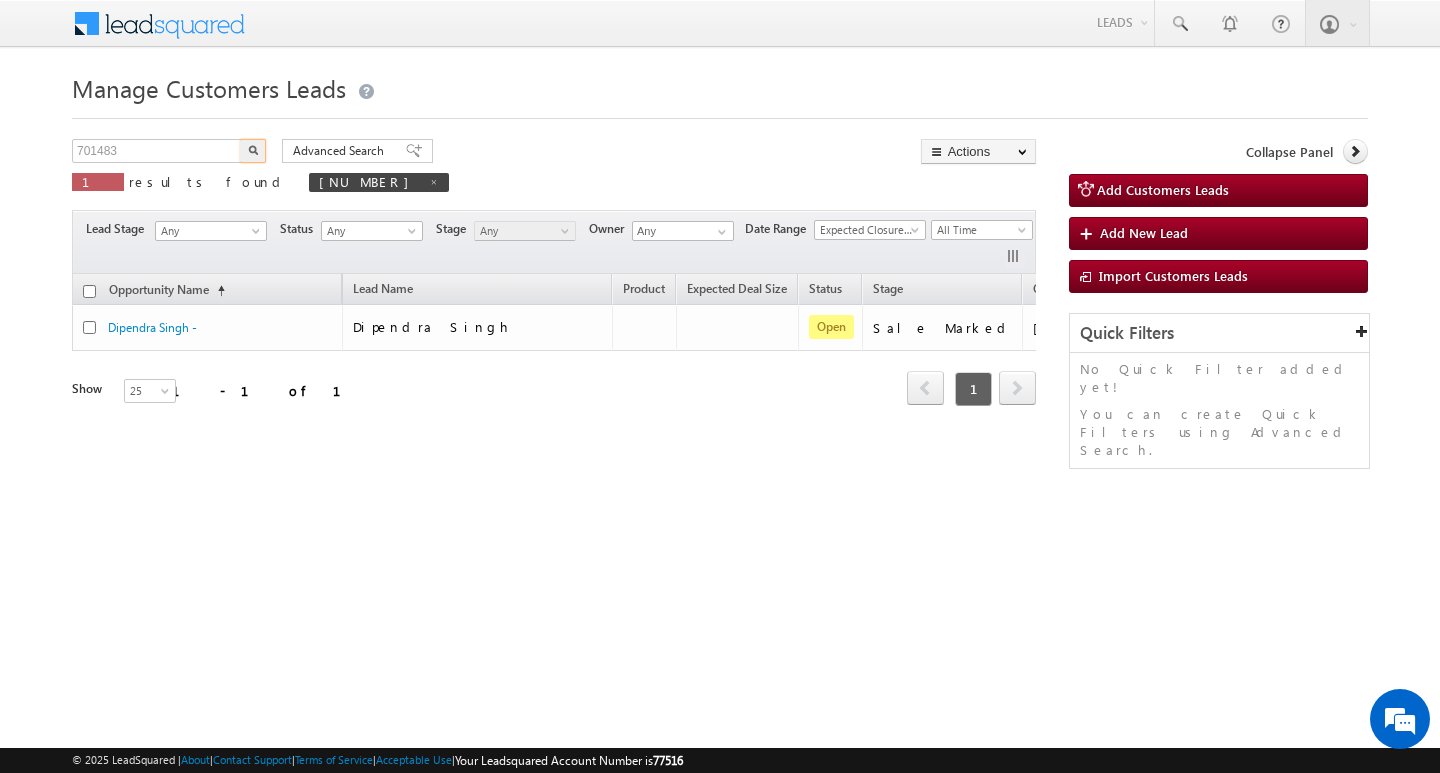 click at bounding box center (253, 151) 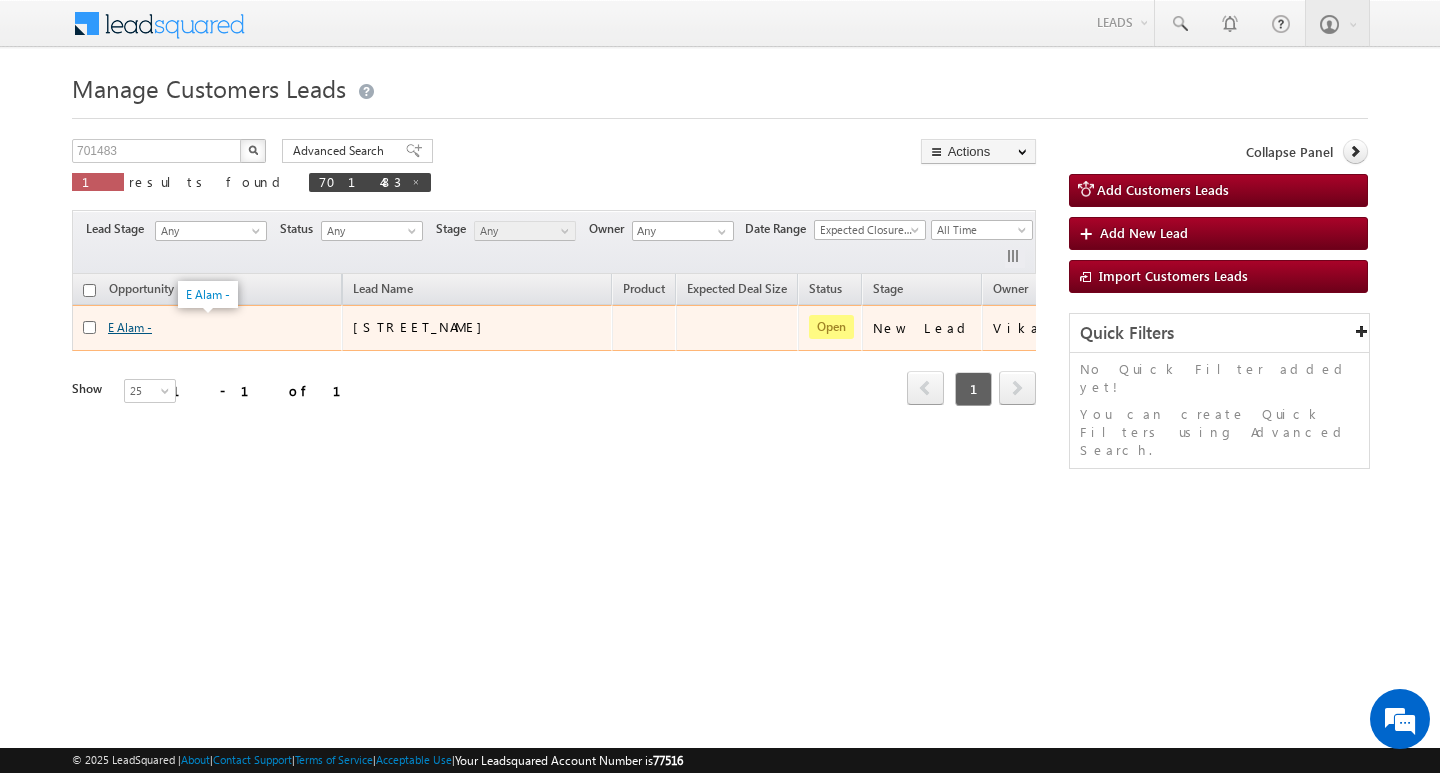click on "[NAME] -" at bounding box center [130, 327] 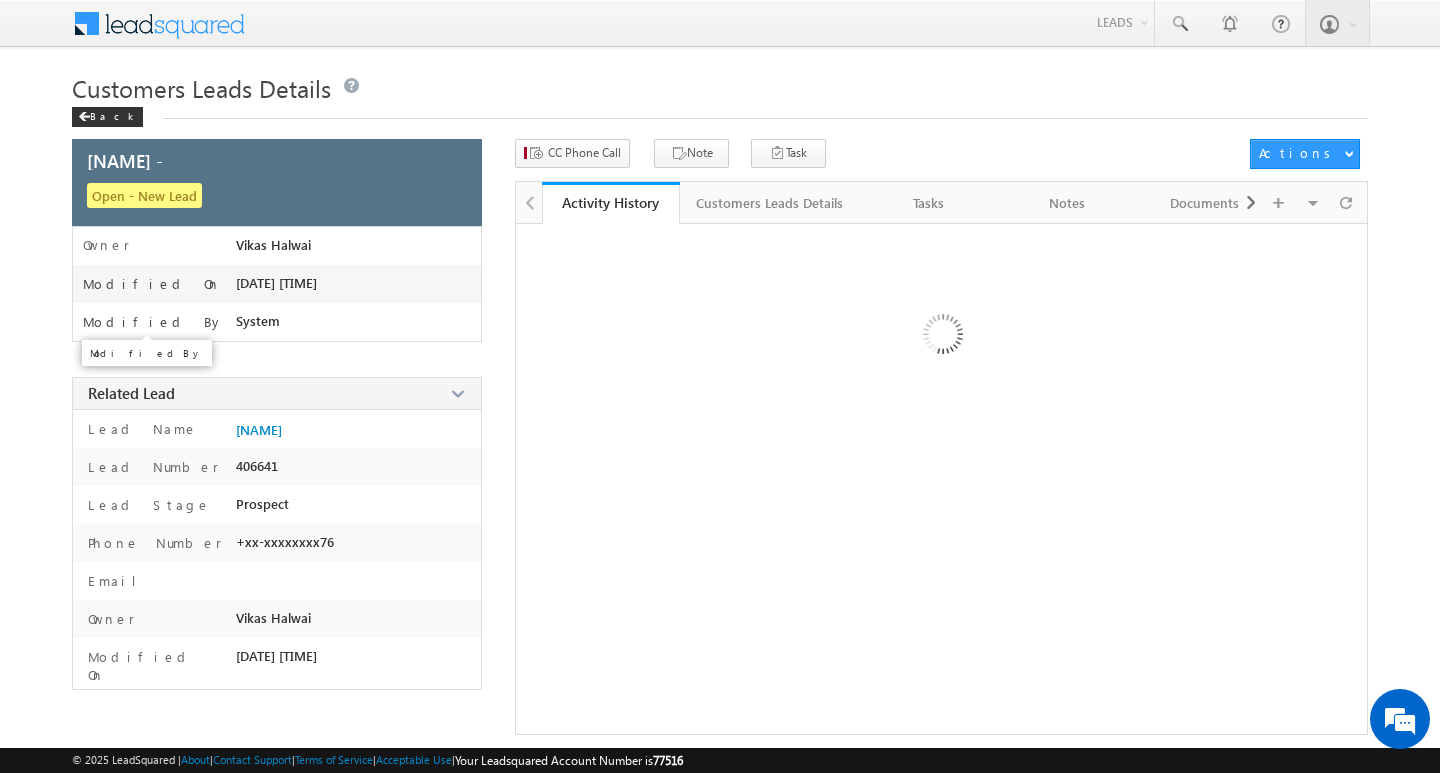 scroll, scrollTop: 0, scrollLeft: 0, axis: both 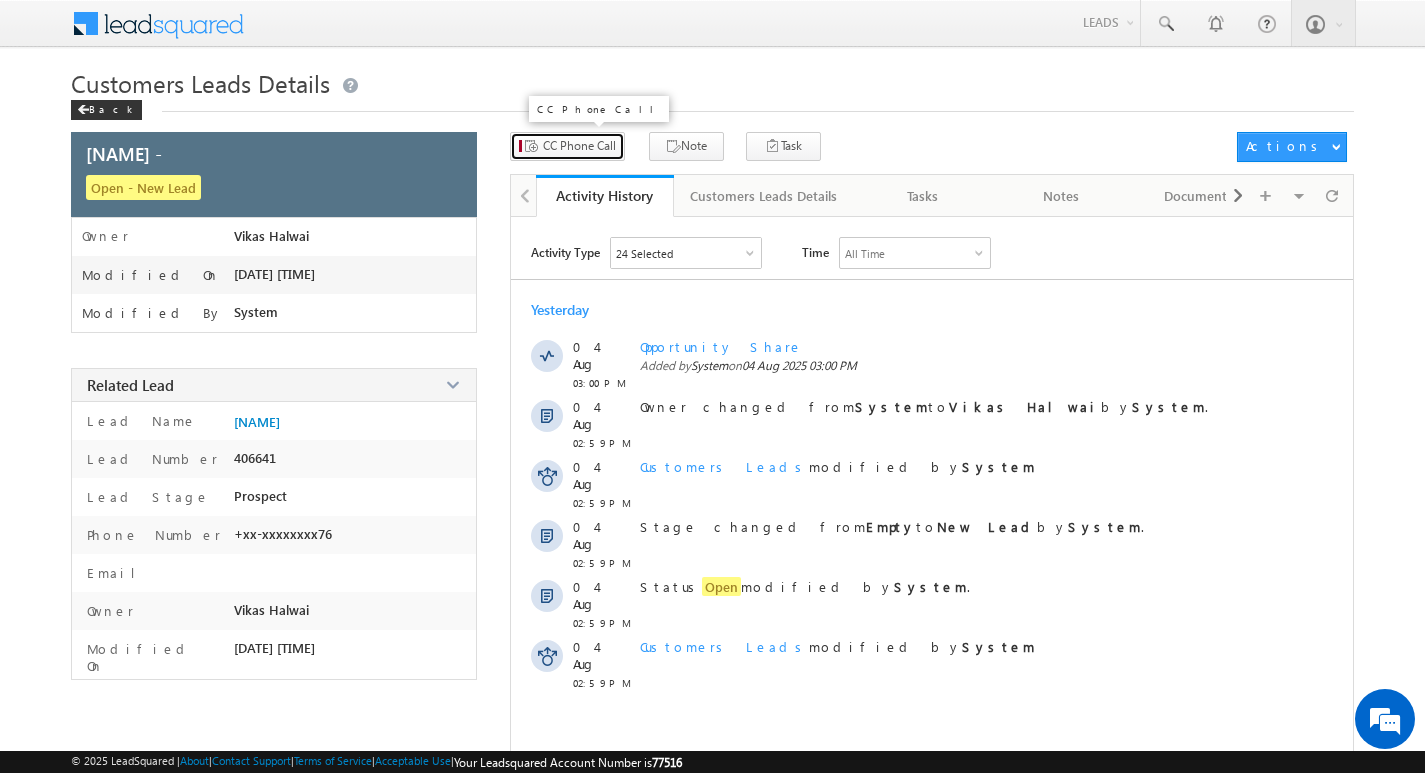click on "CC Phone Call" at bounding box center [567, 146] 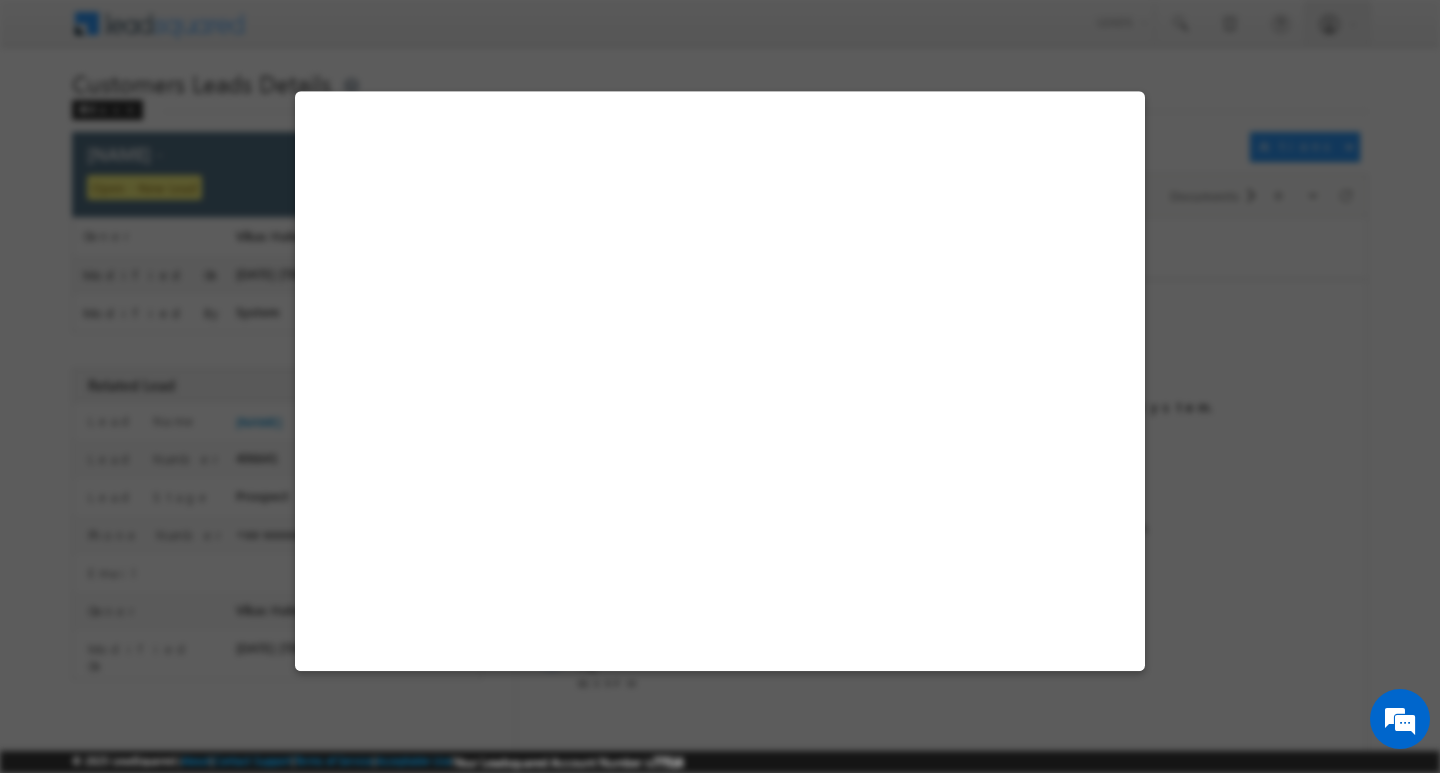 select on "Moradabad" 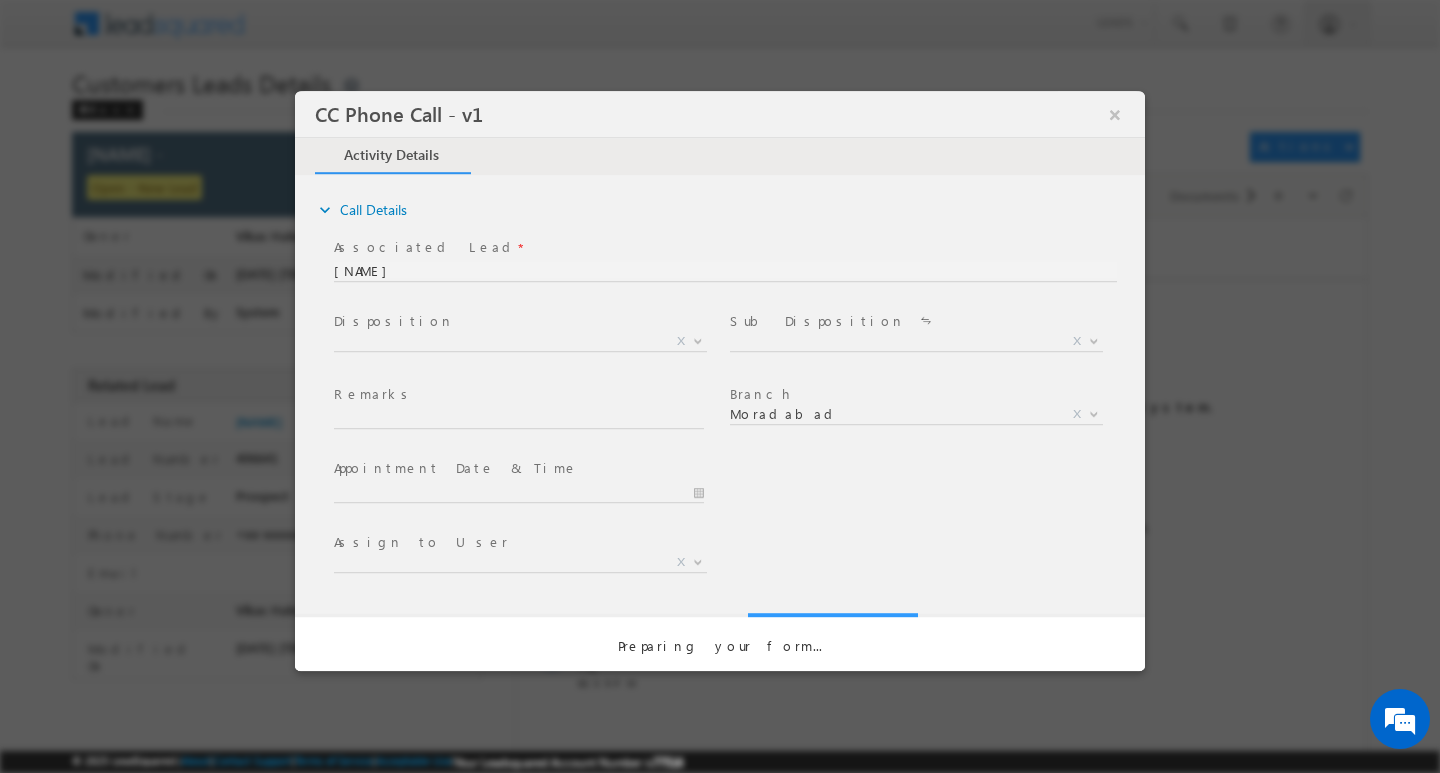 scroll, scrollTop: 0, scrollLeft: 0, axis: both 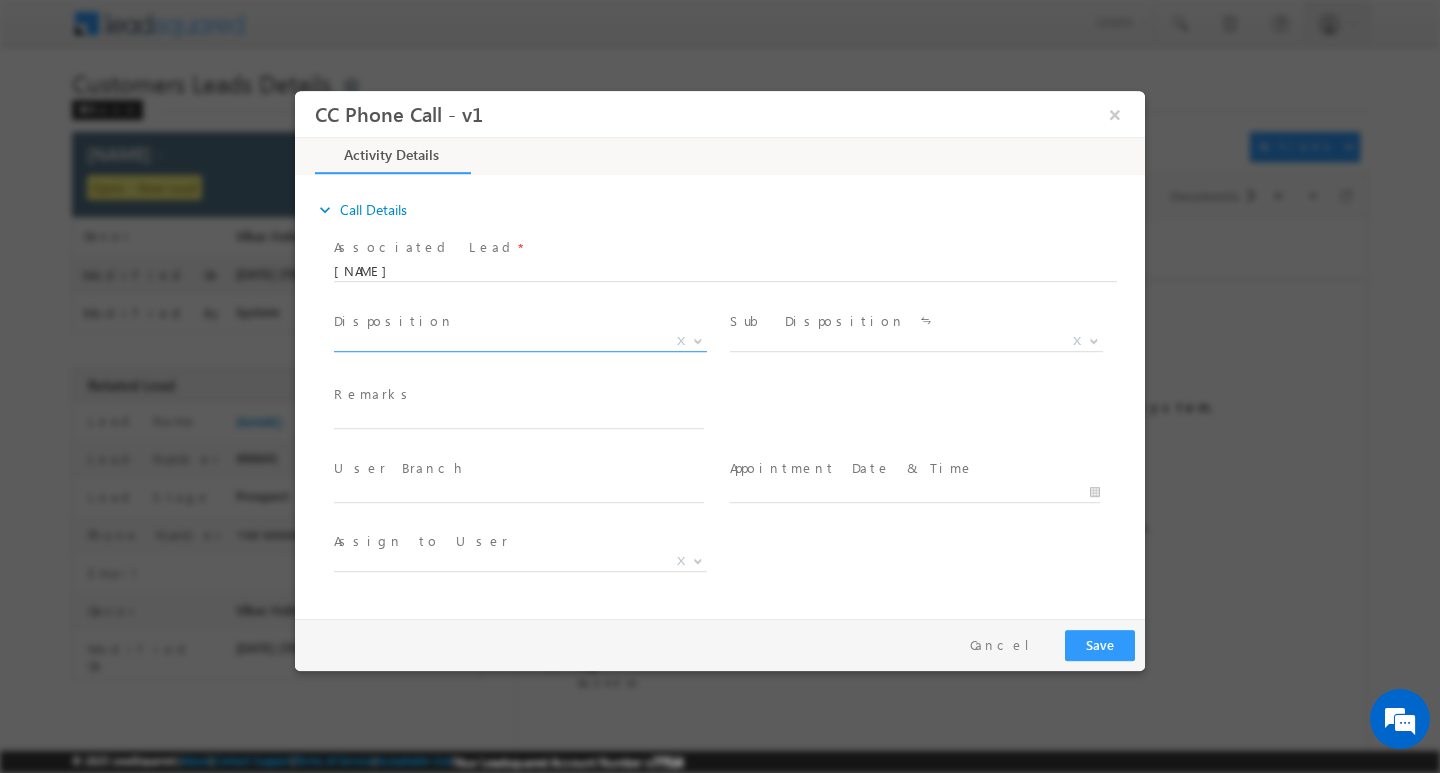 click at bounding box center (696, 340) 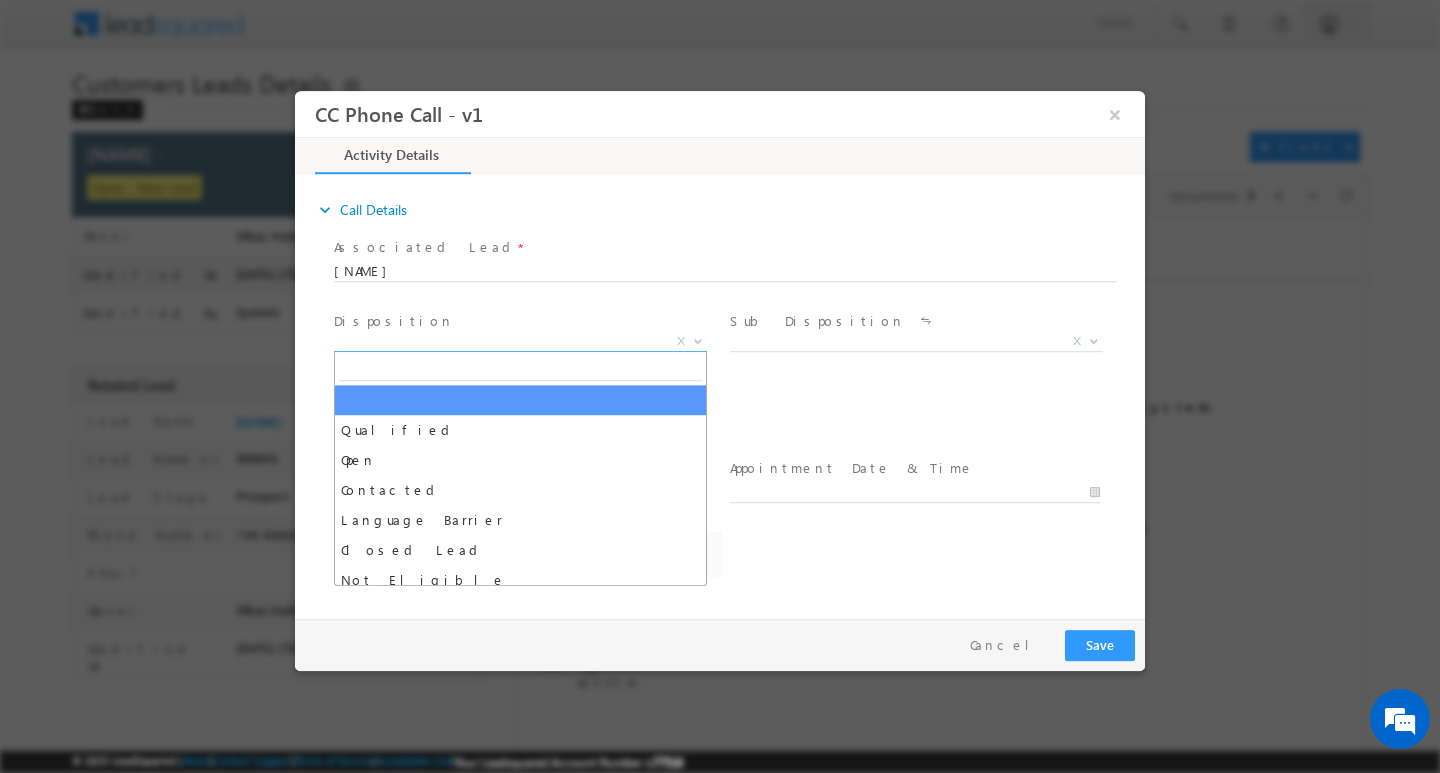 select on "[EMAIL]" 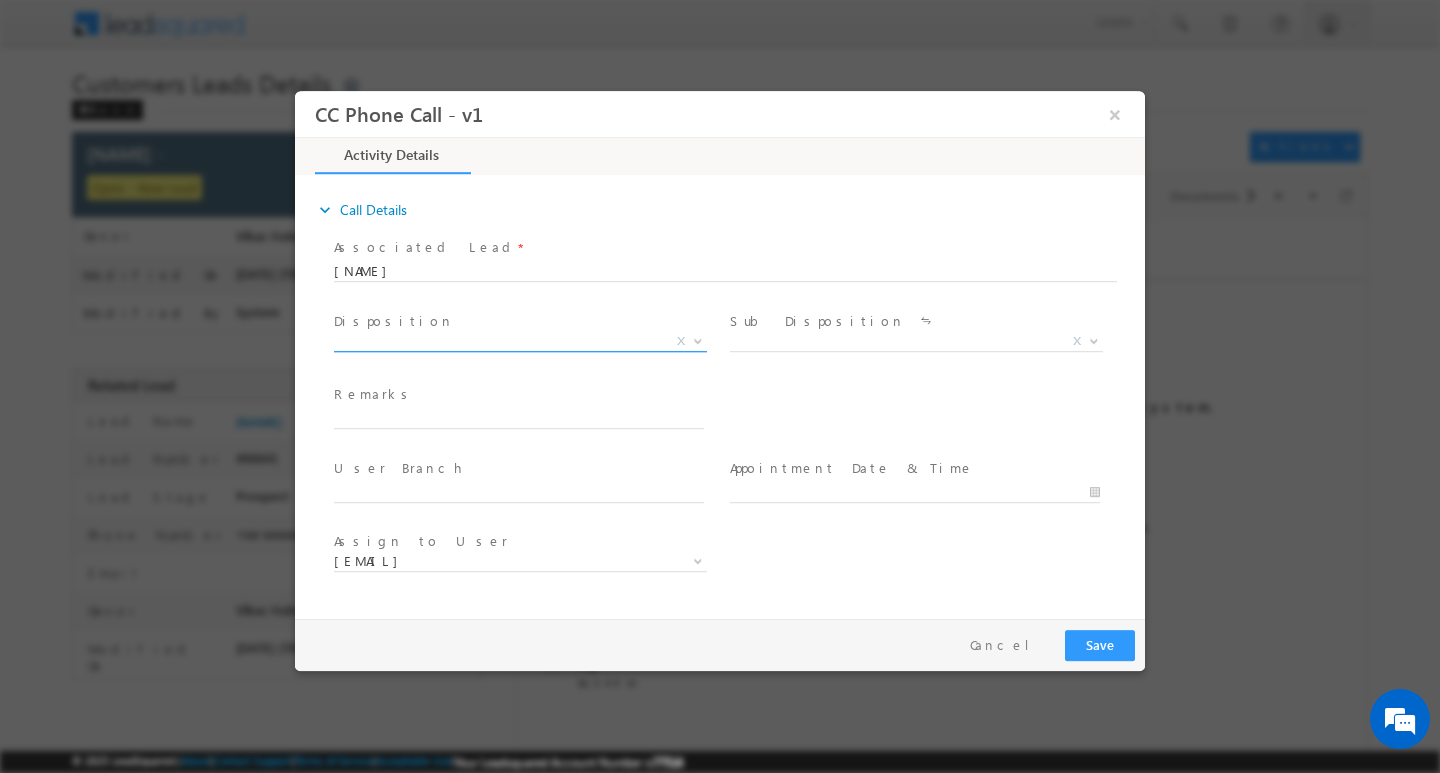click at bounding box center (696, 340) 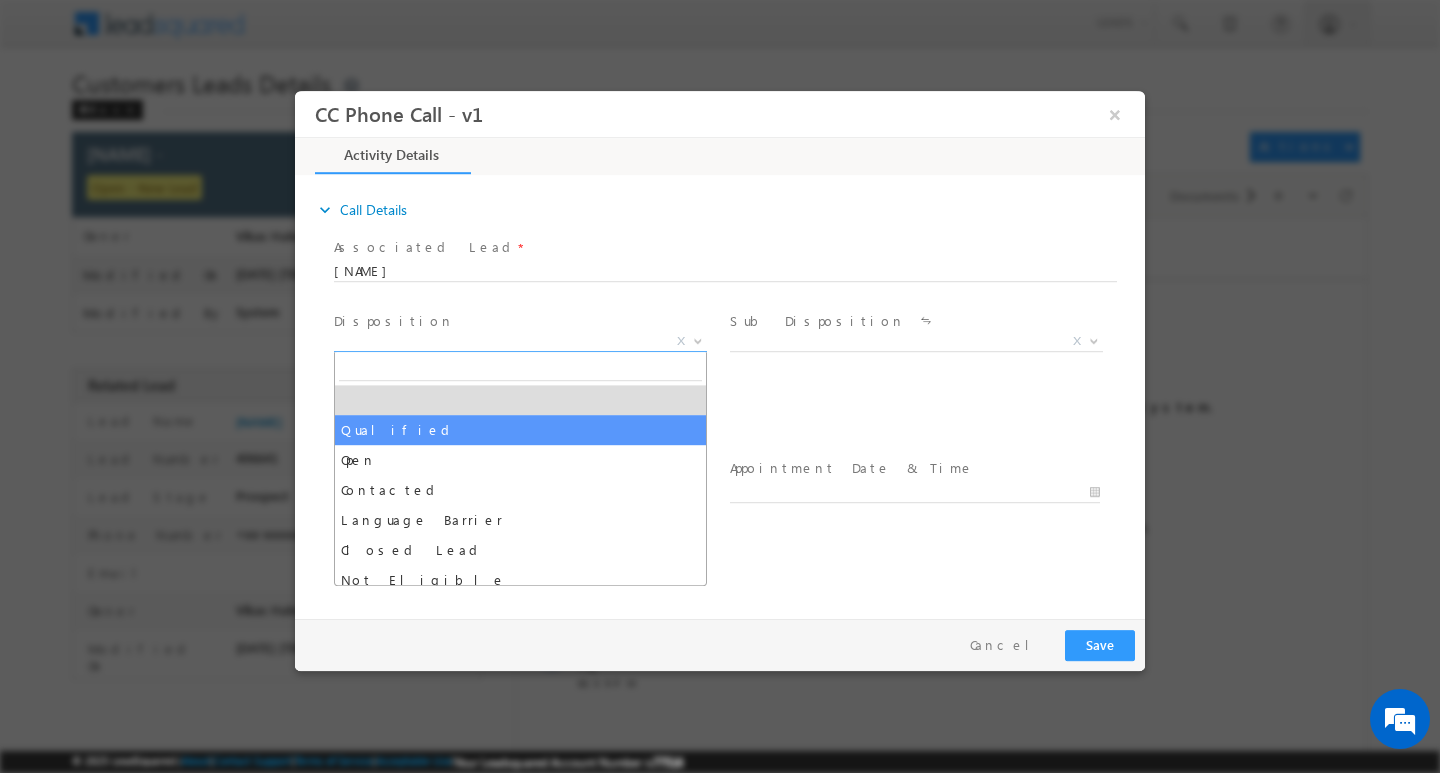 select on "Qualified" 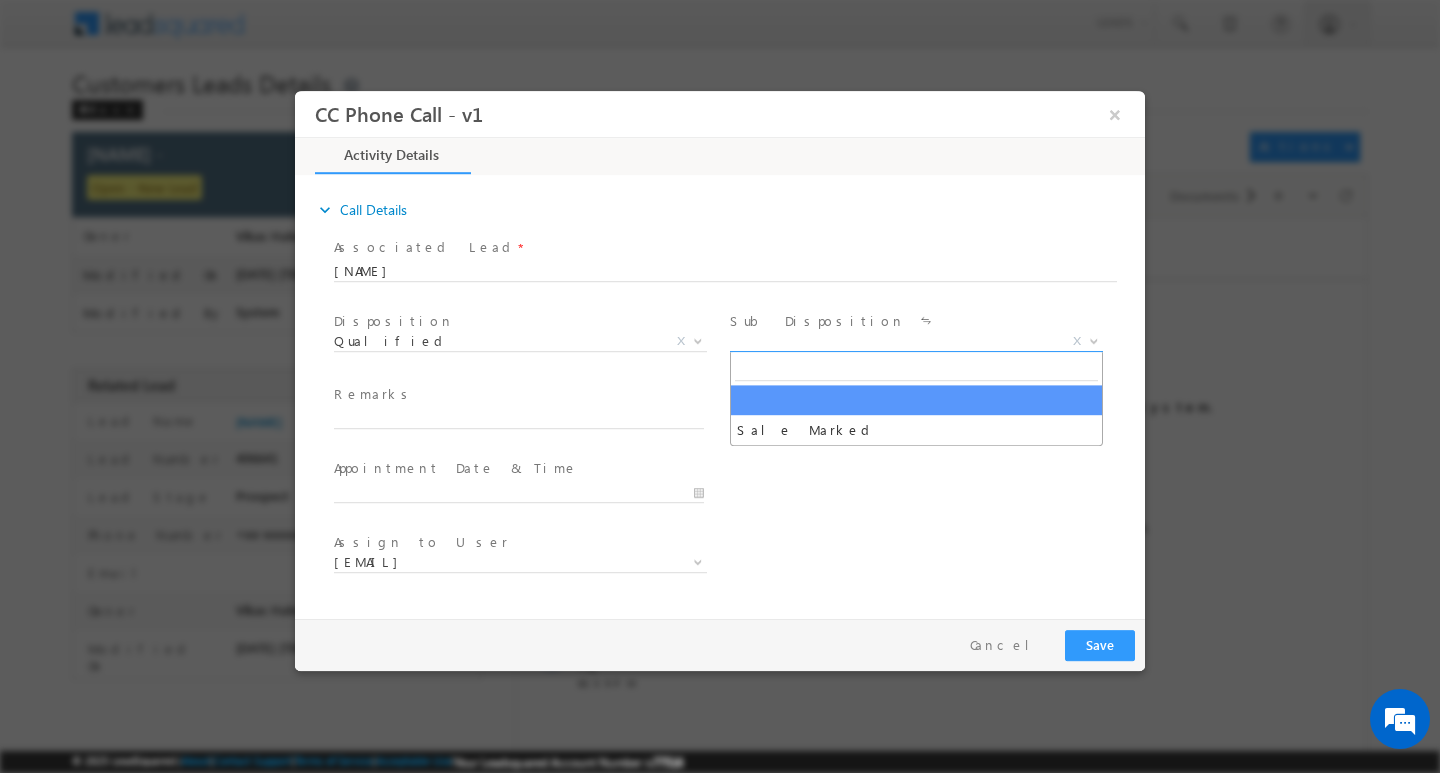 click at bounding box center (1094, 339) 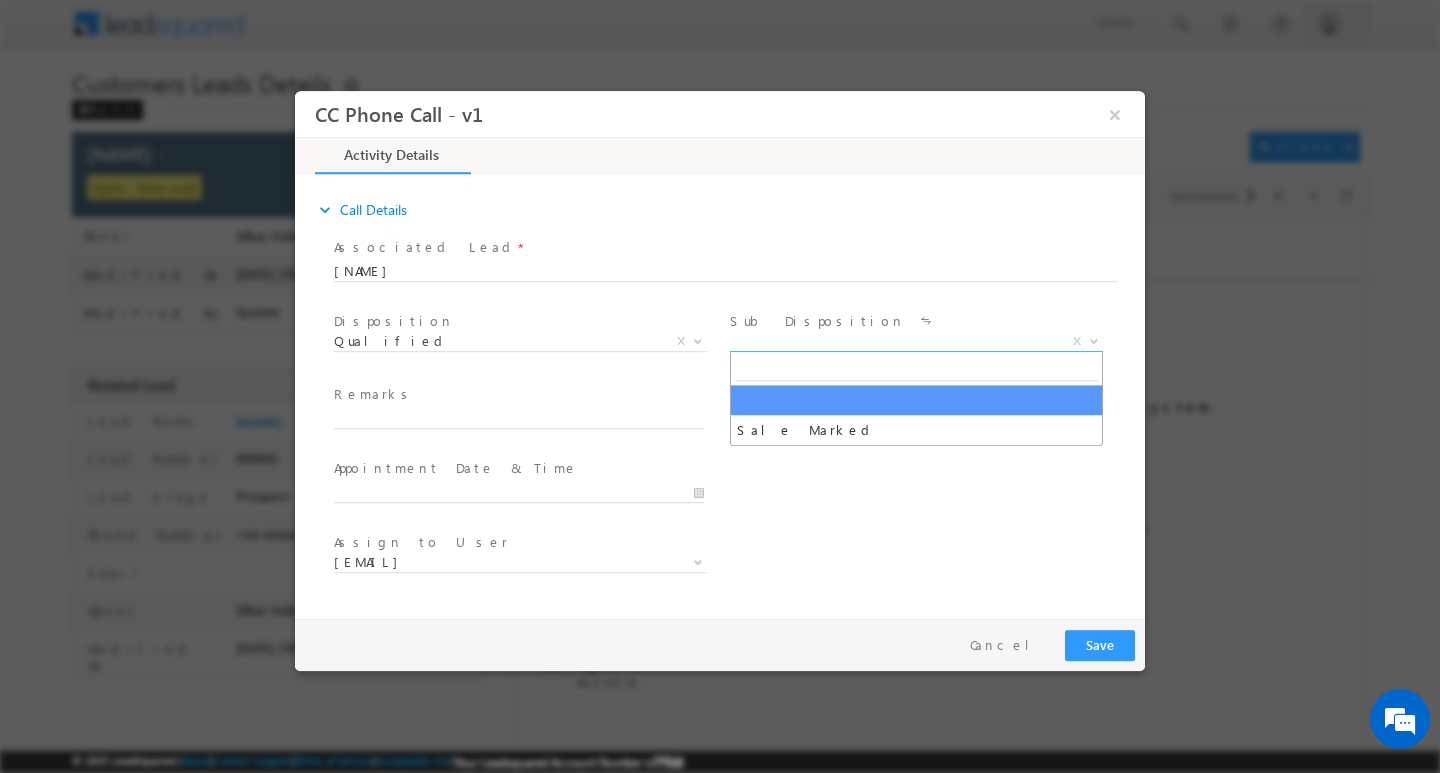 scroll, scrollTop: 0, scrollLeft: 0, axis: both 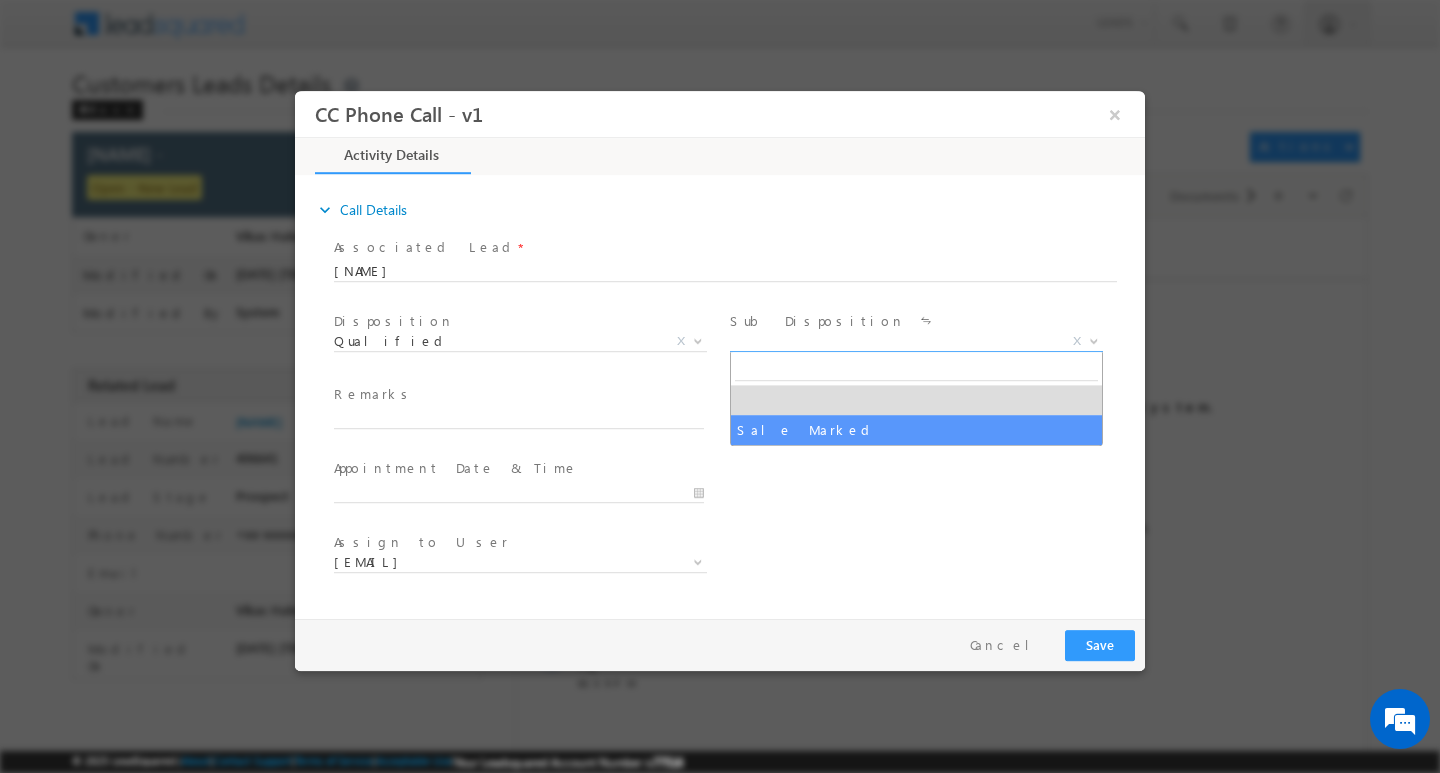select on "Sale Marked" 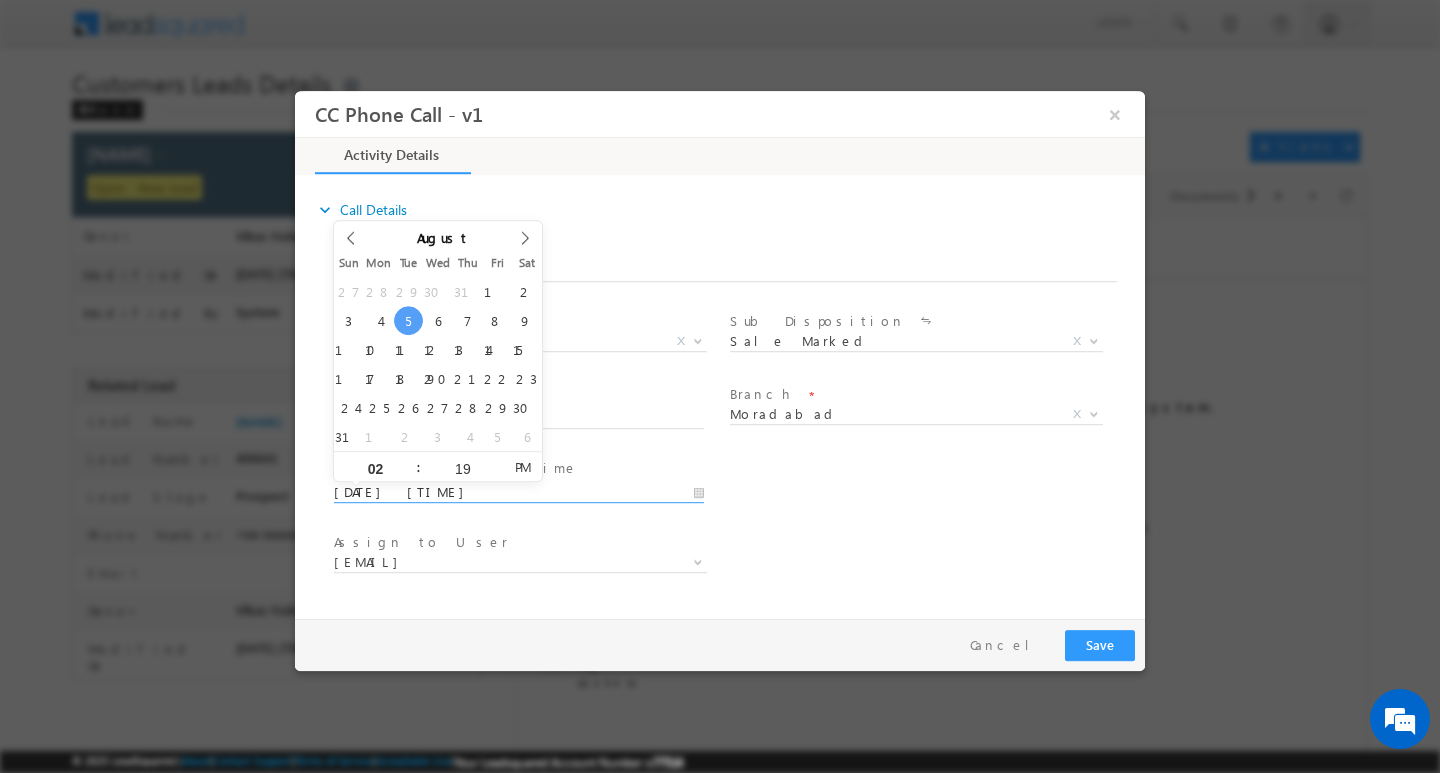 click on "[DATE] [TIME]" at bounding box center (519, 492) 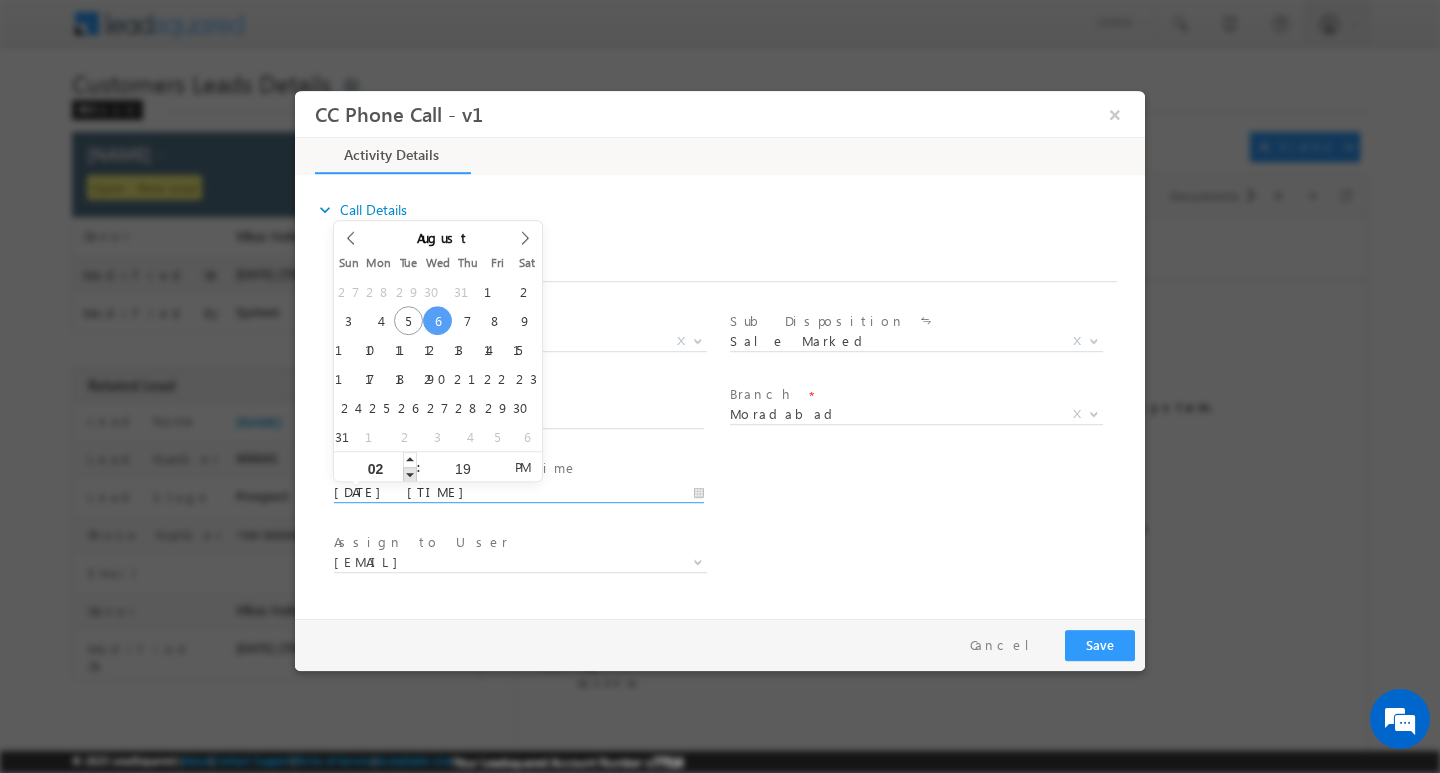 type on "[DATE] [TIME]" 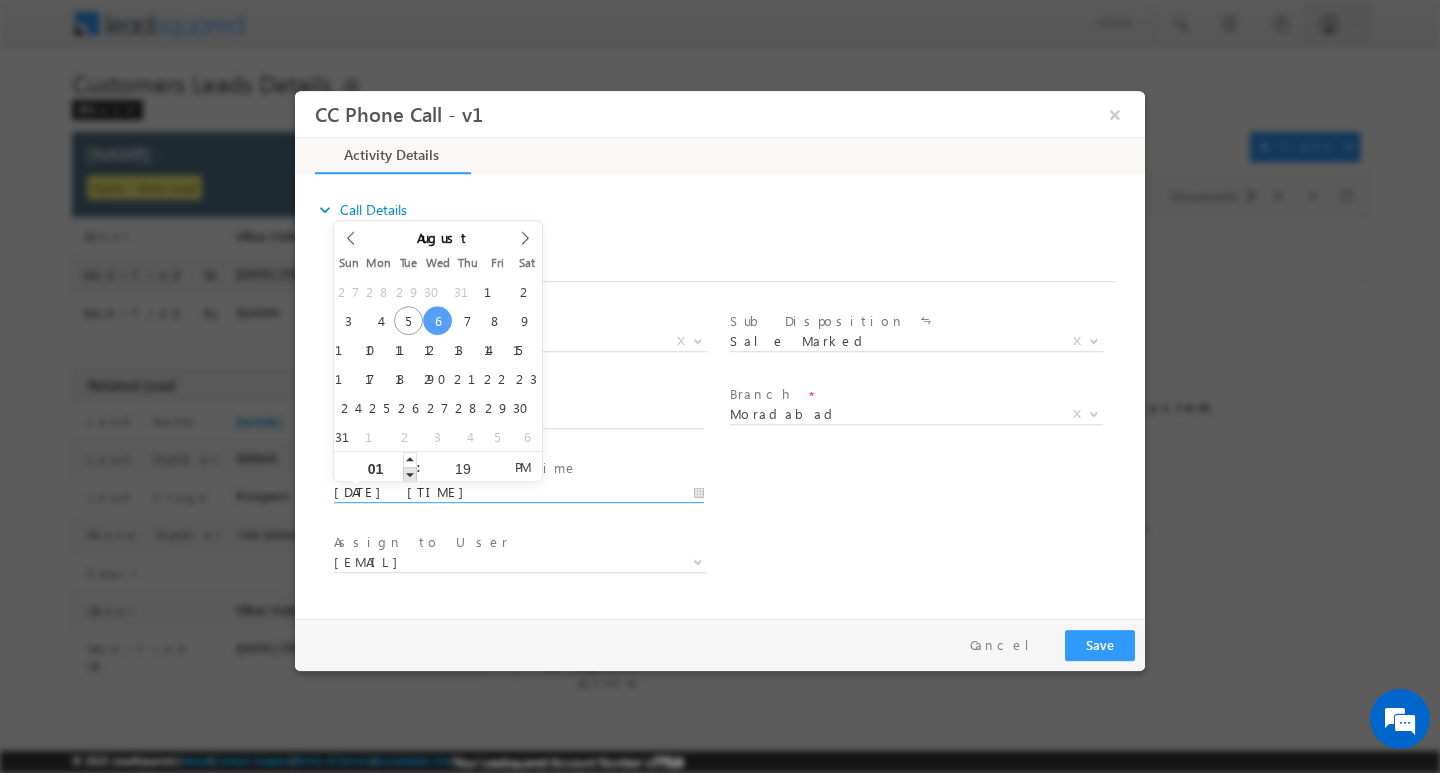 click at bounding box center [410, 473] 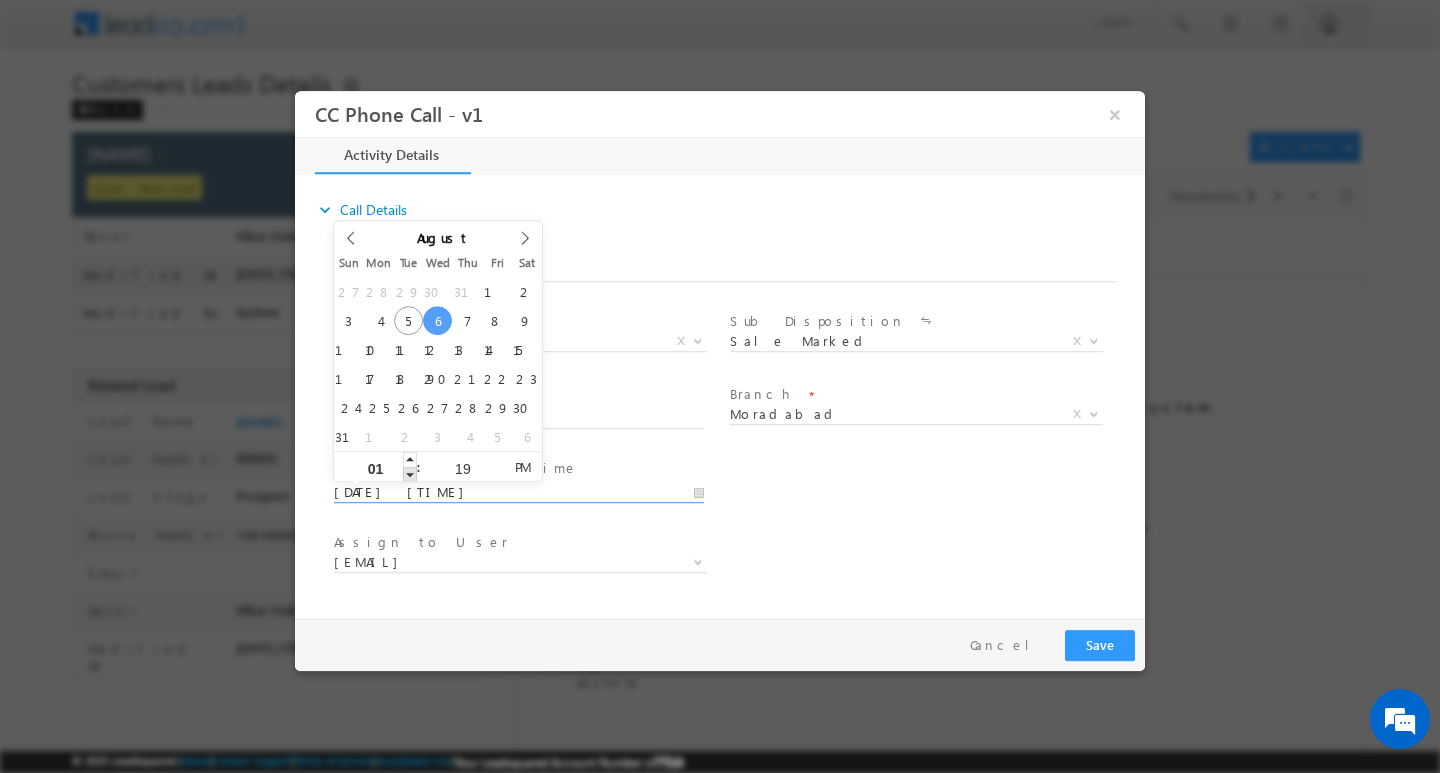 type on "08/06/2025 12:19 PM" 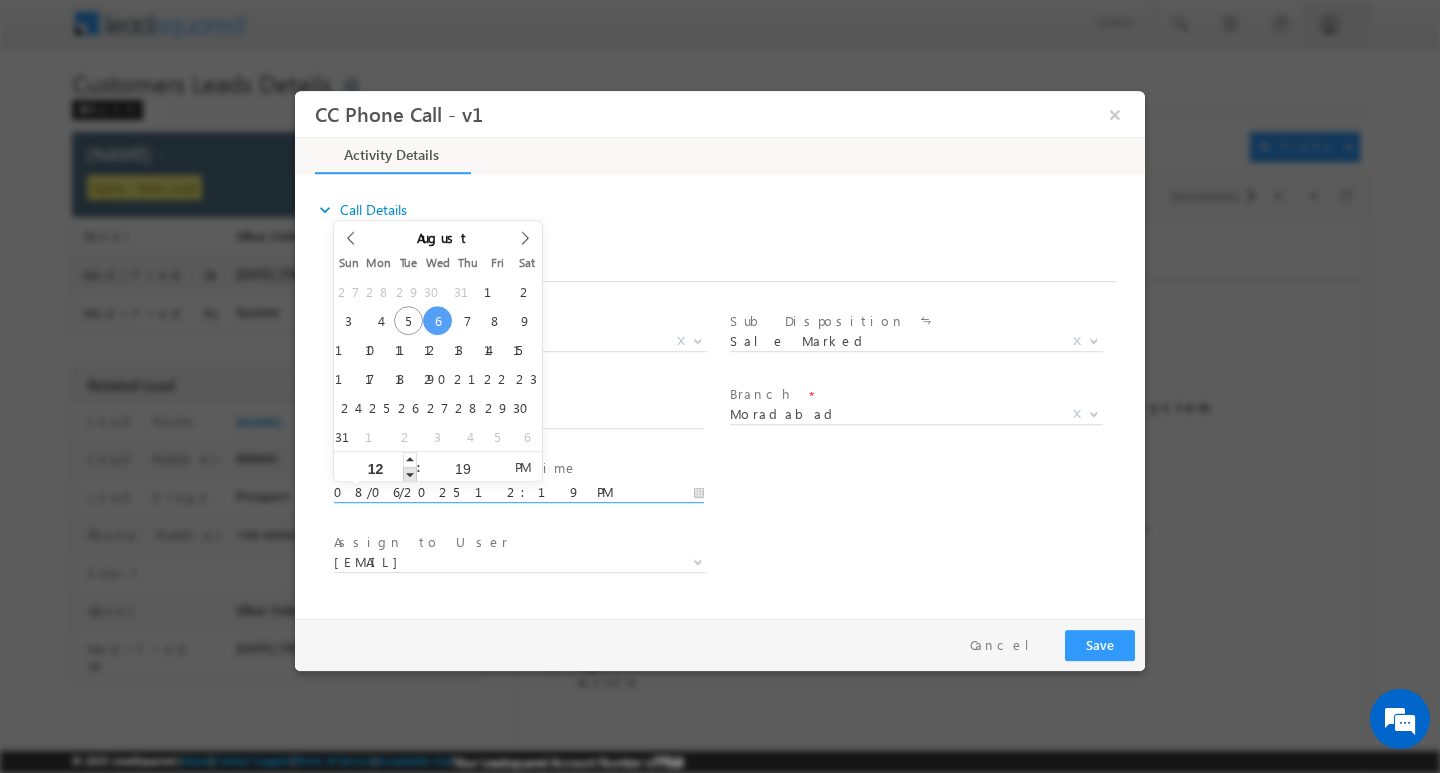 click at bounding box center [410, 473] 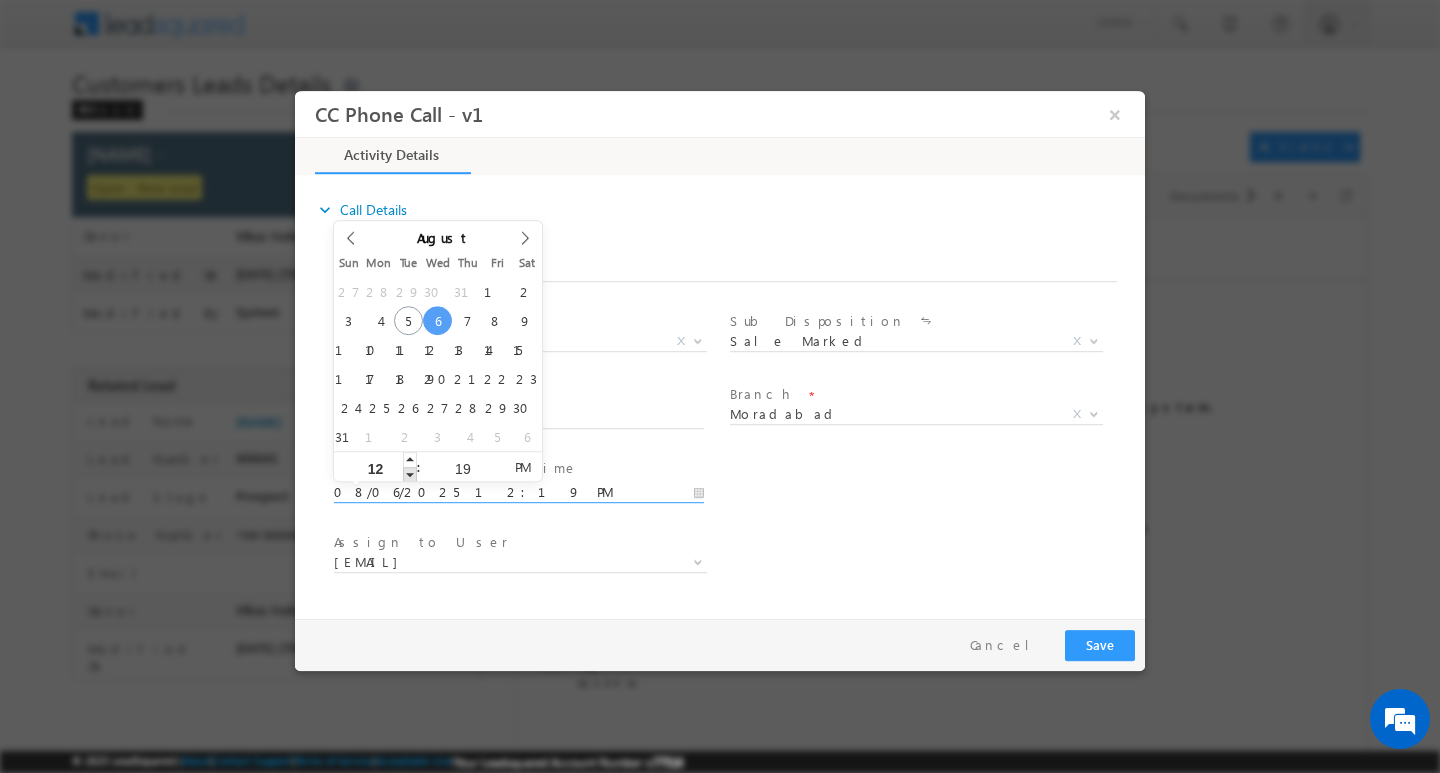 type on "[DATE] [TIME]" 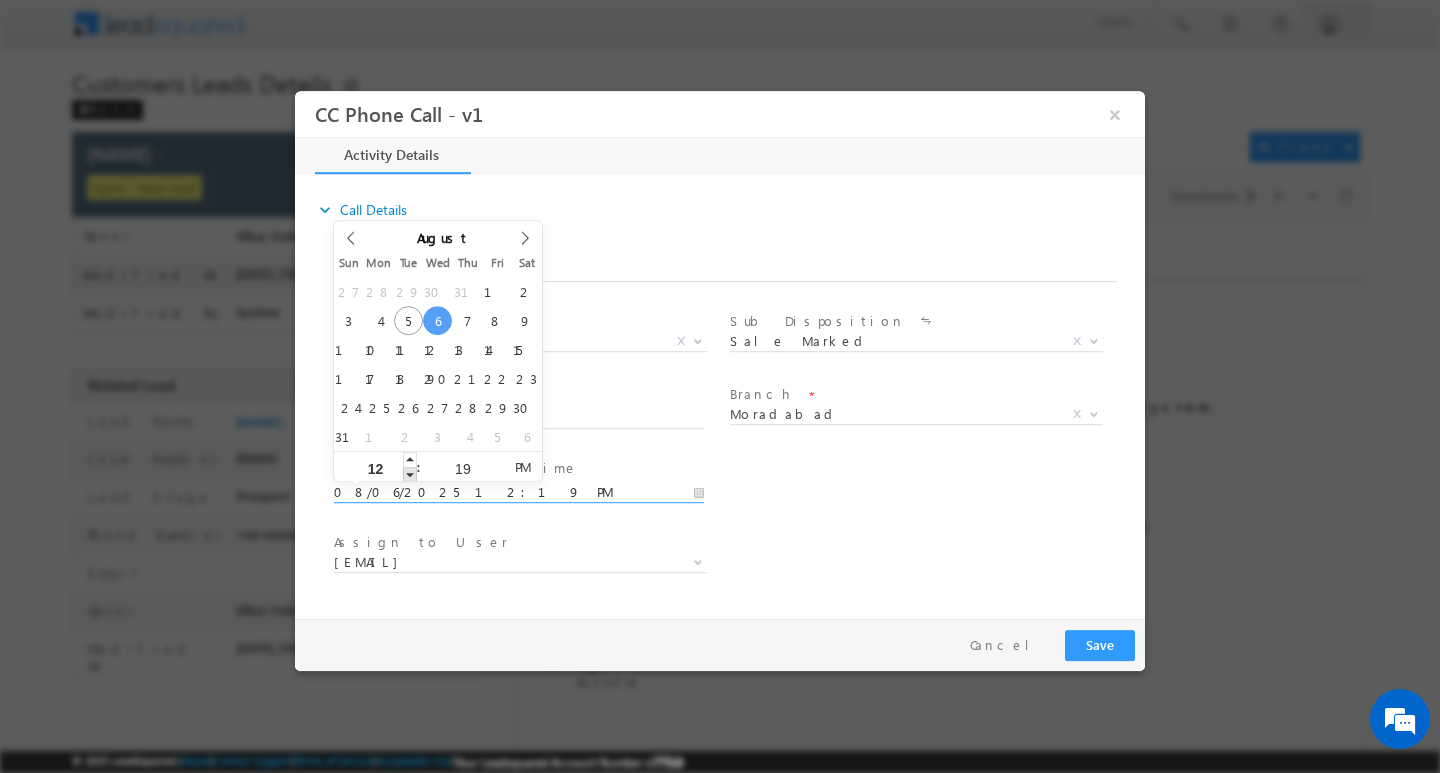 type on "11" 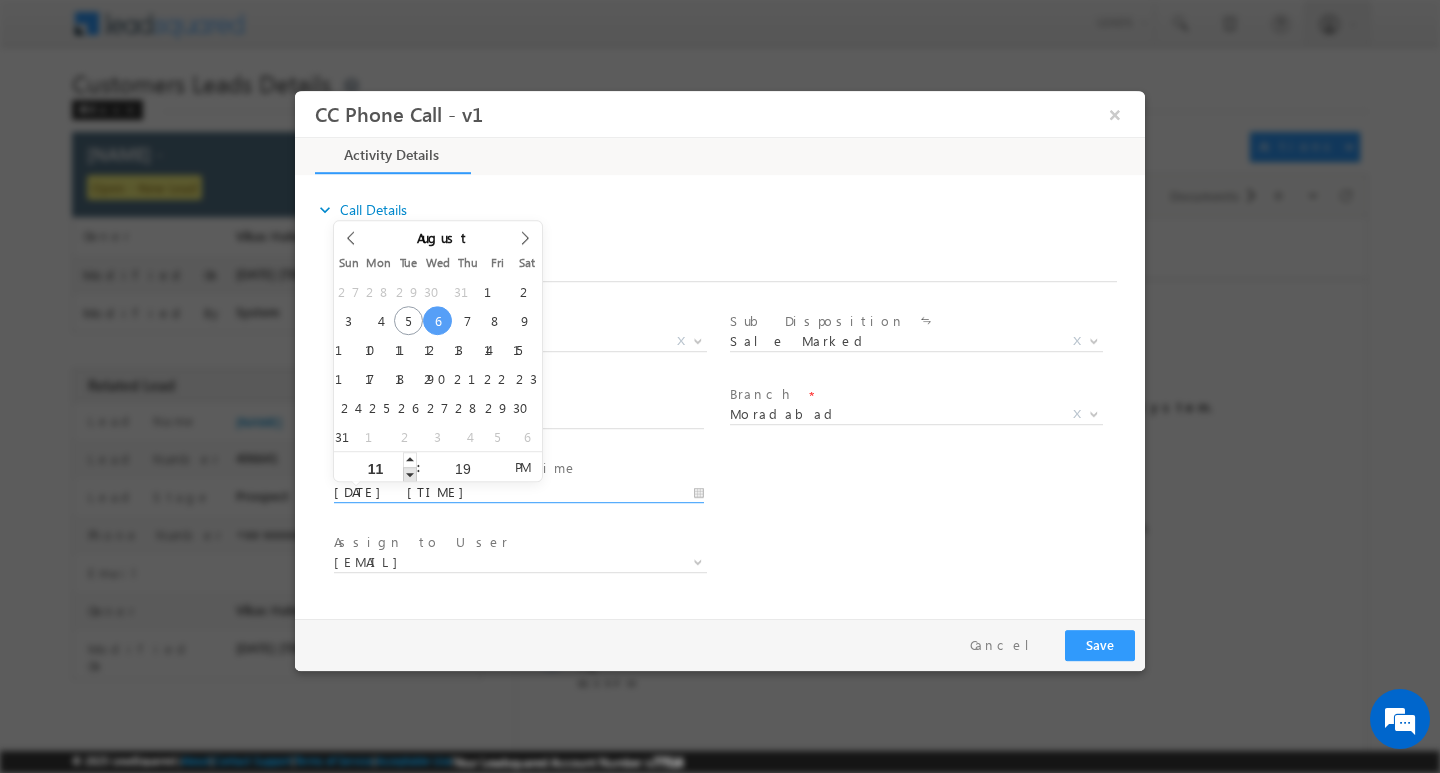 click at bounding box center (410, 473) 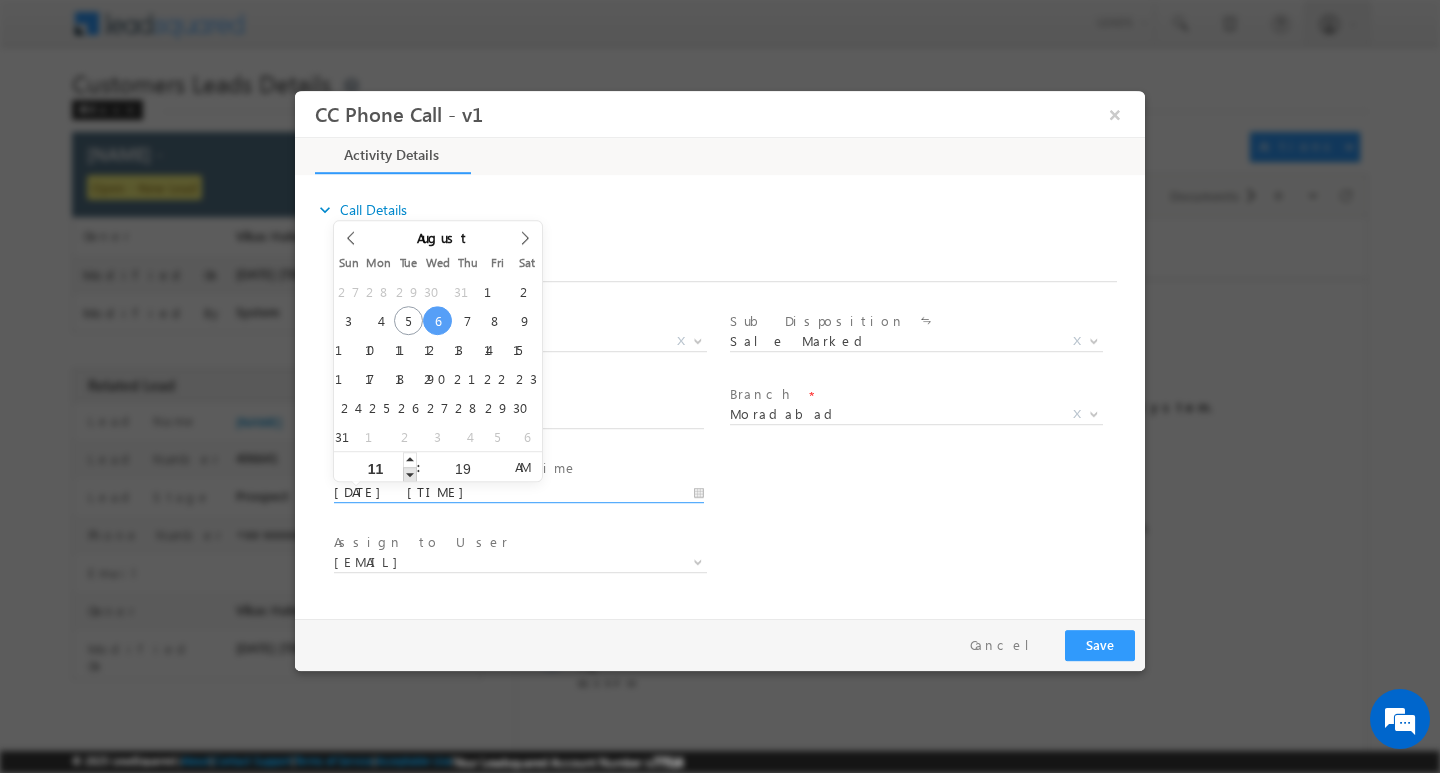 type on "08/06/2025 10:19 AM" 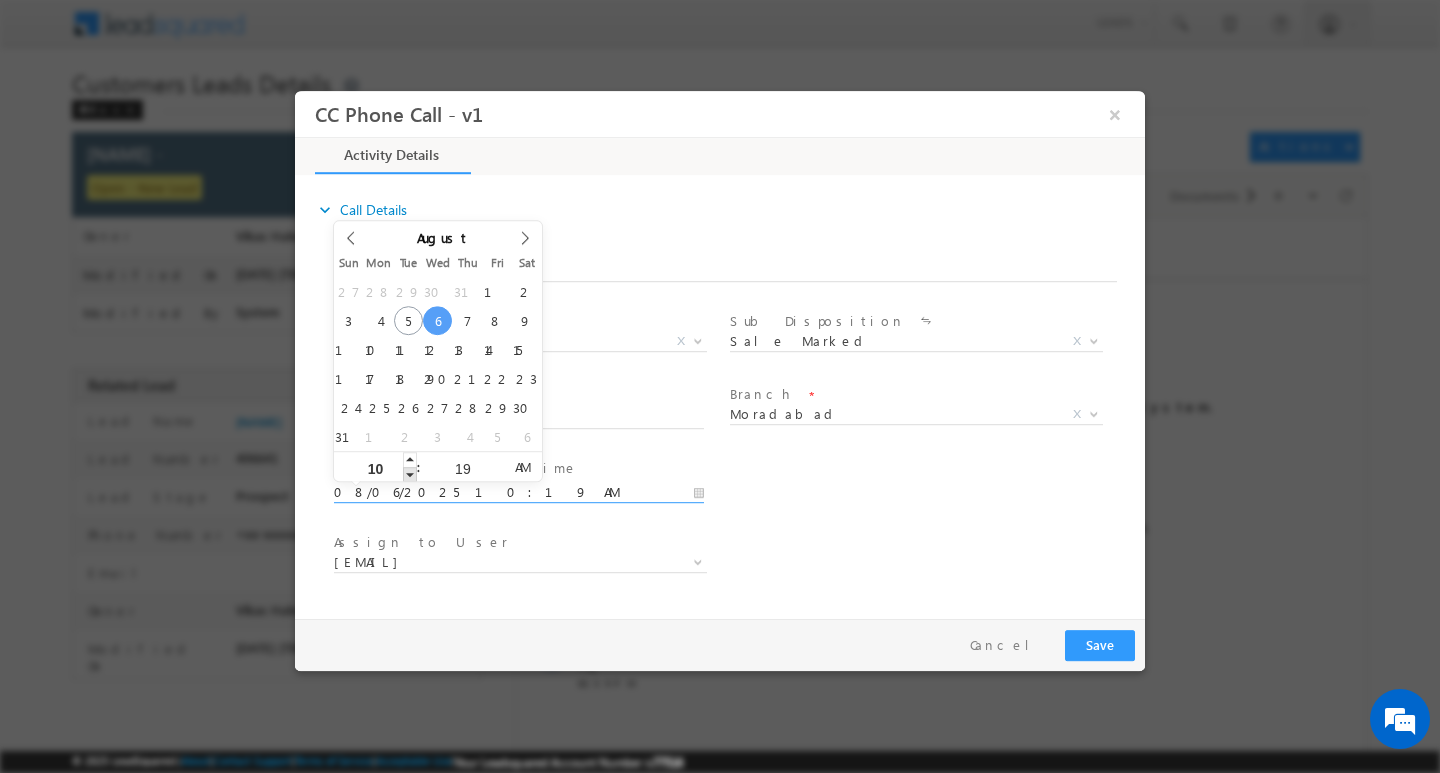 click at bounding box center (410, 473) 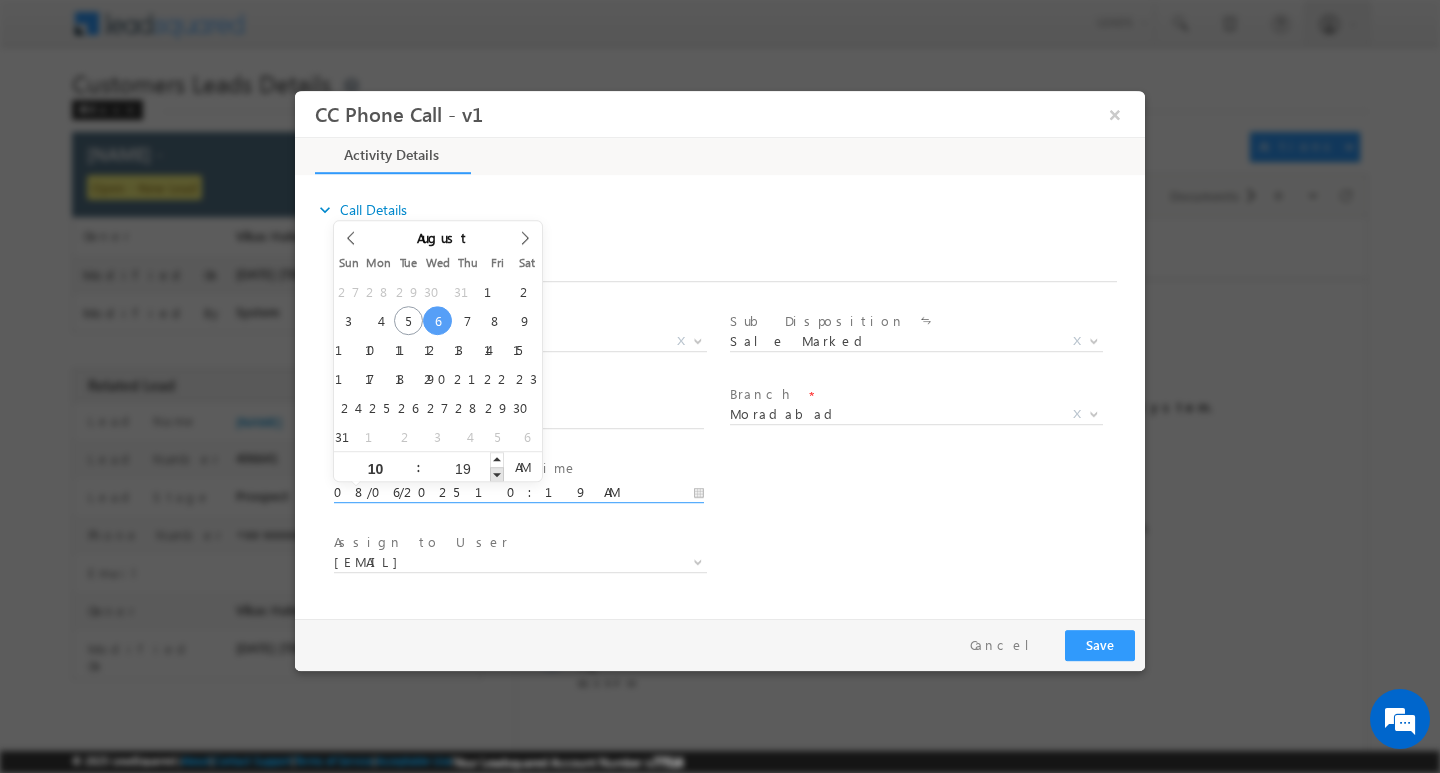 type on "[DATE] [TIME]" 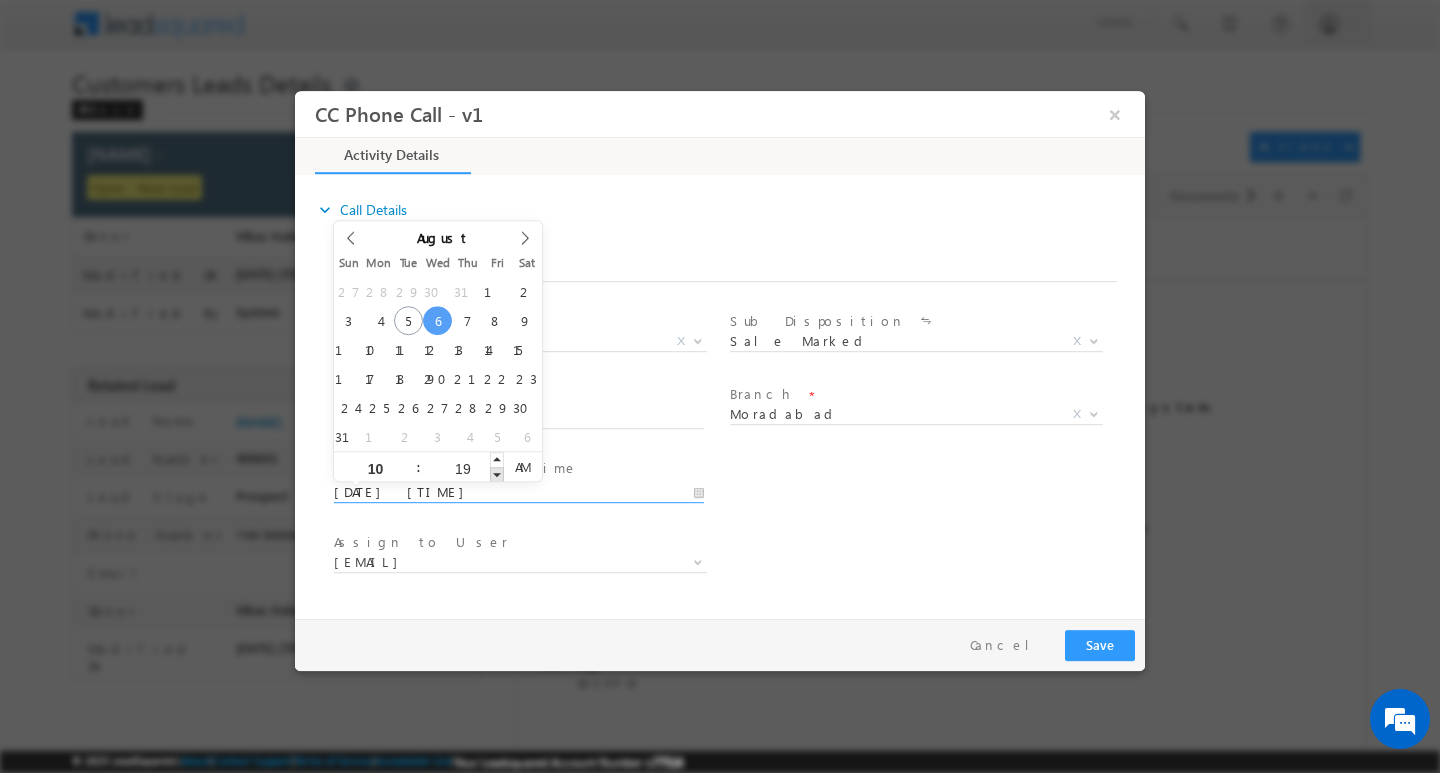type on "18" 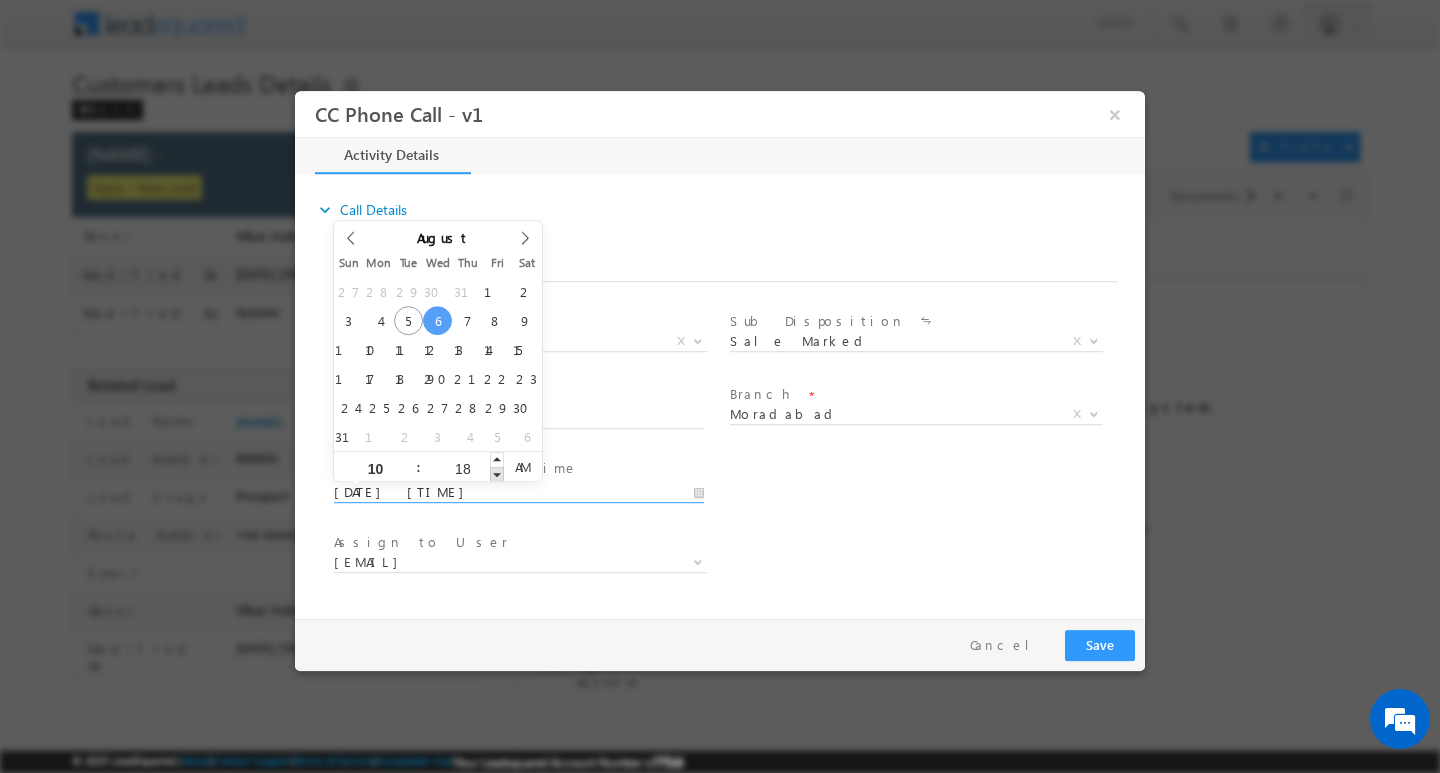 click at bounding box center (497, 473) 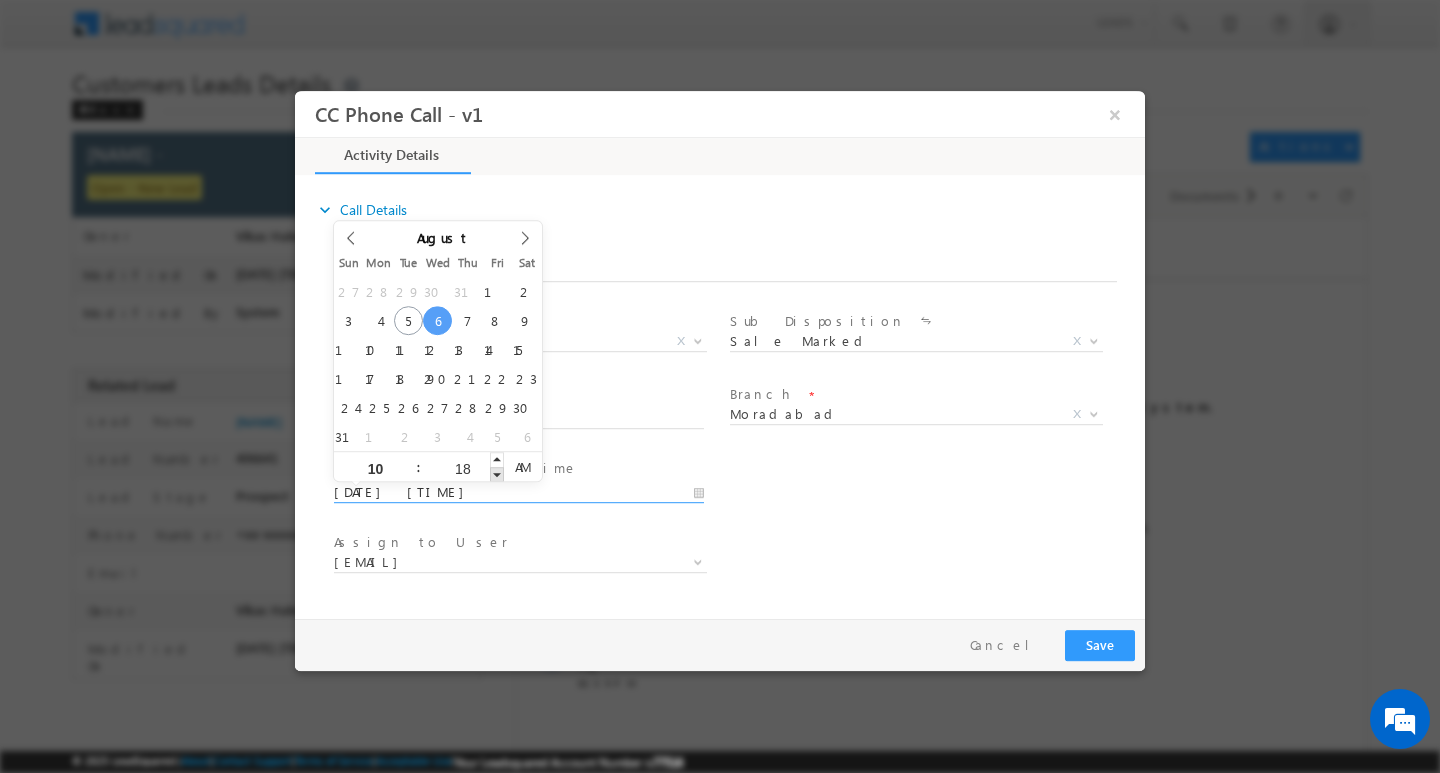 type on "[DATE] [TIME]" 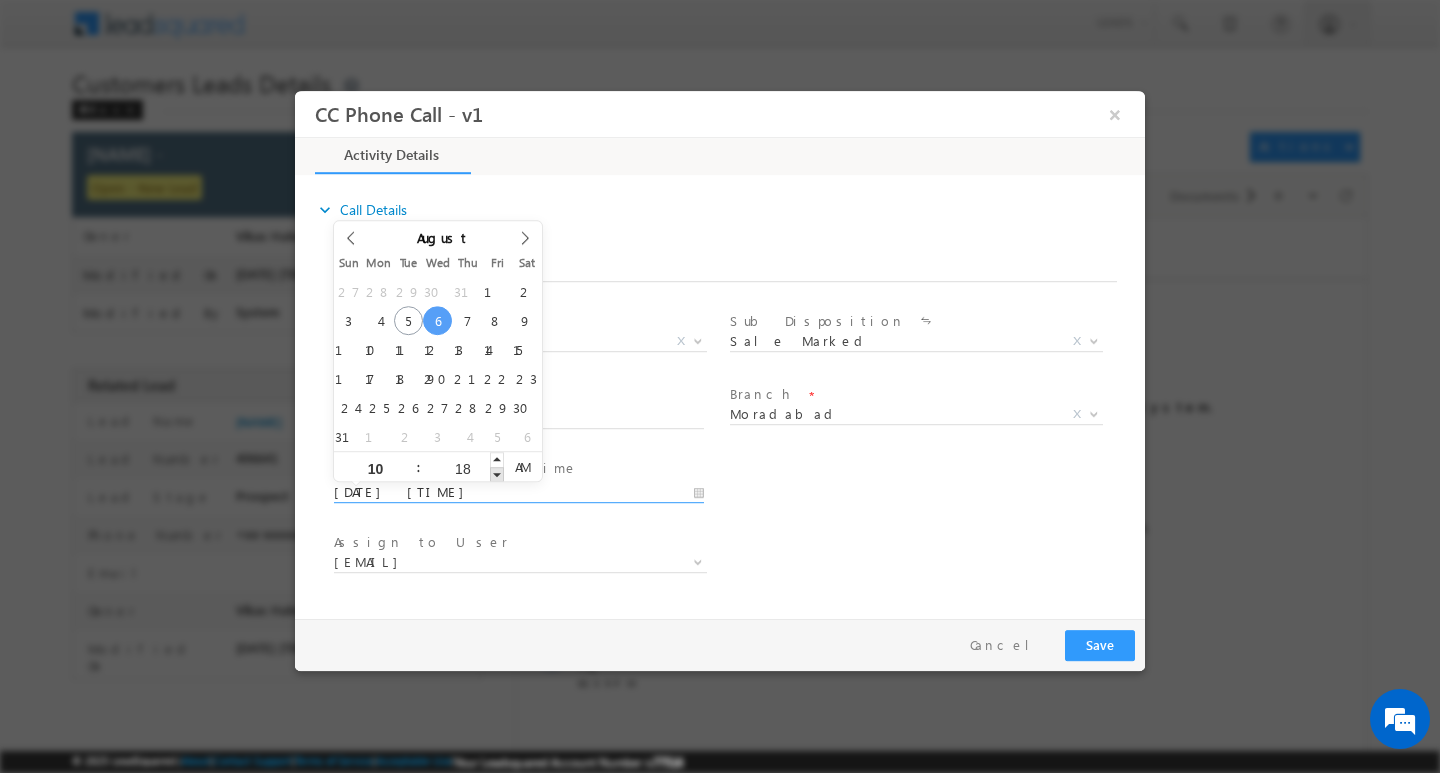 type on "17" 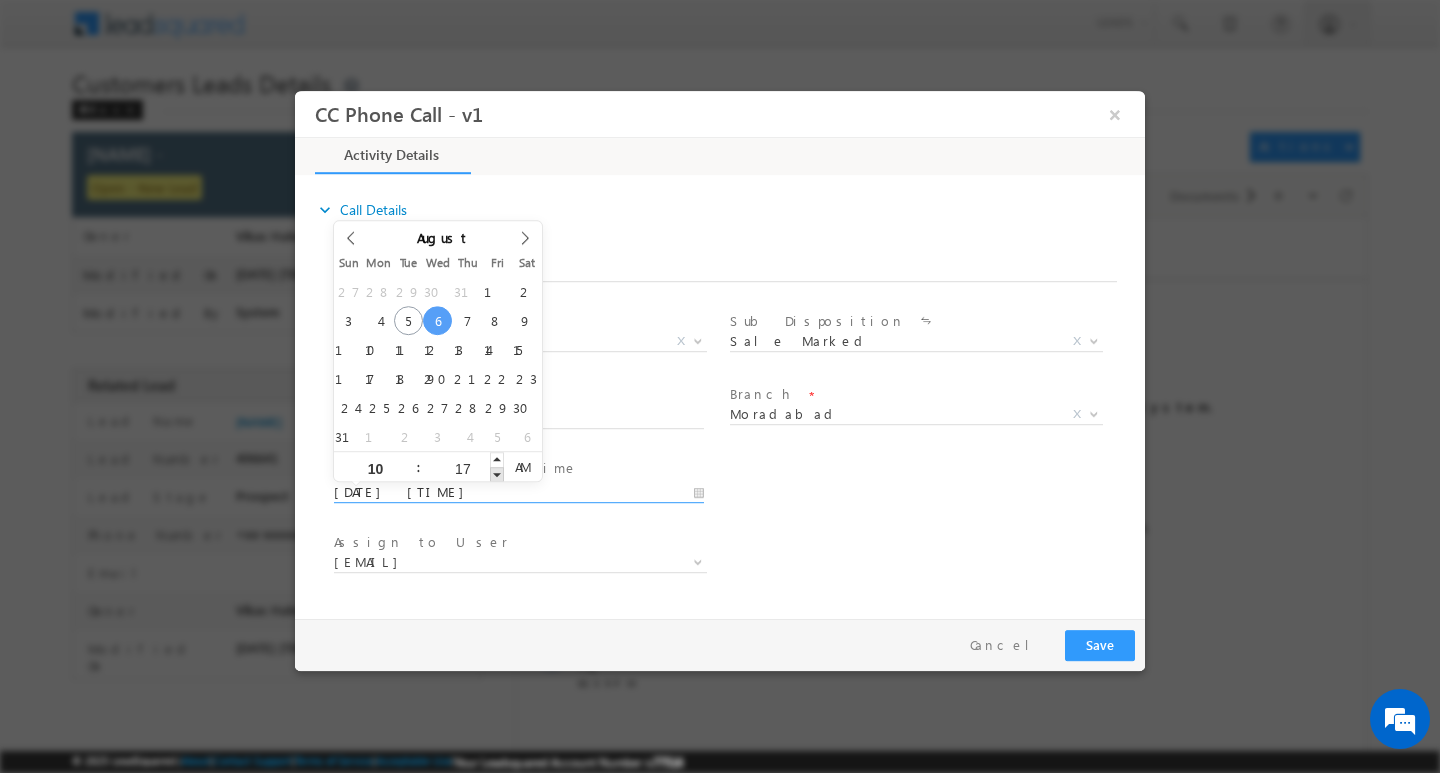 click at bounding box center (497, 473) 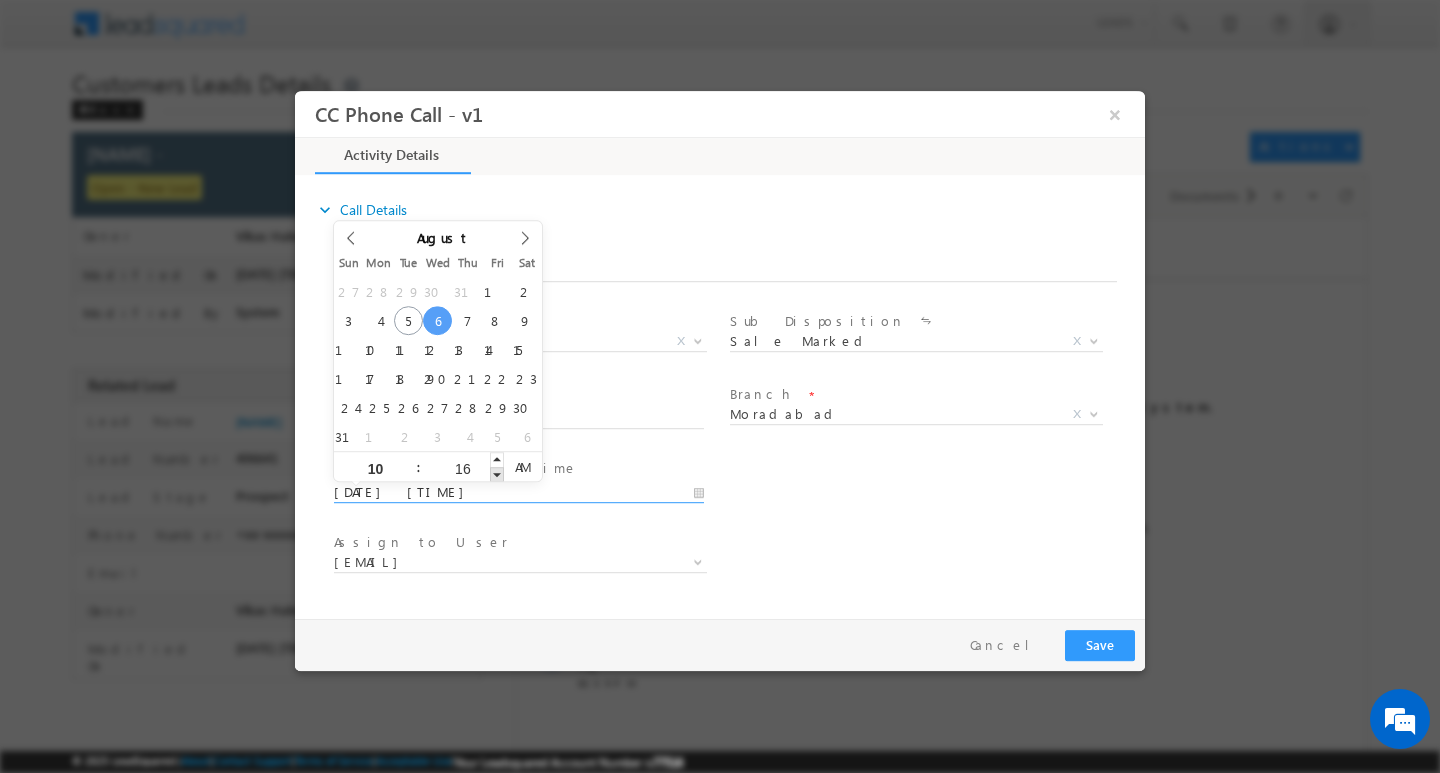 click at bounding box center [497, 473] 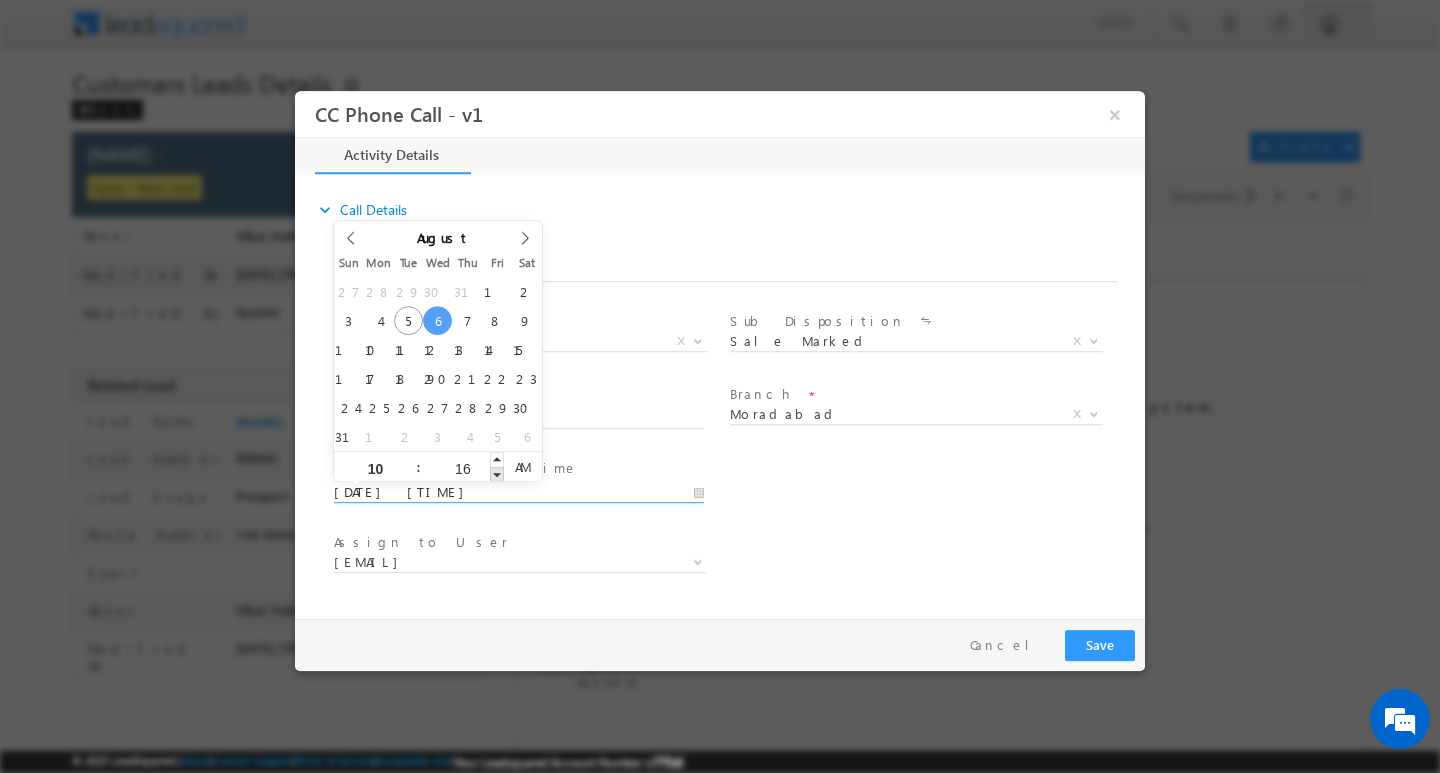 type on "[DATE] [TIME]" 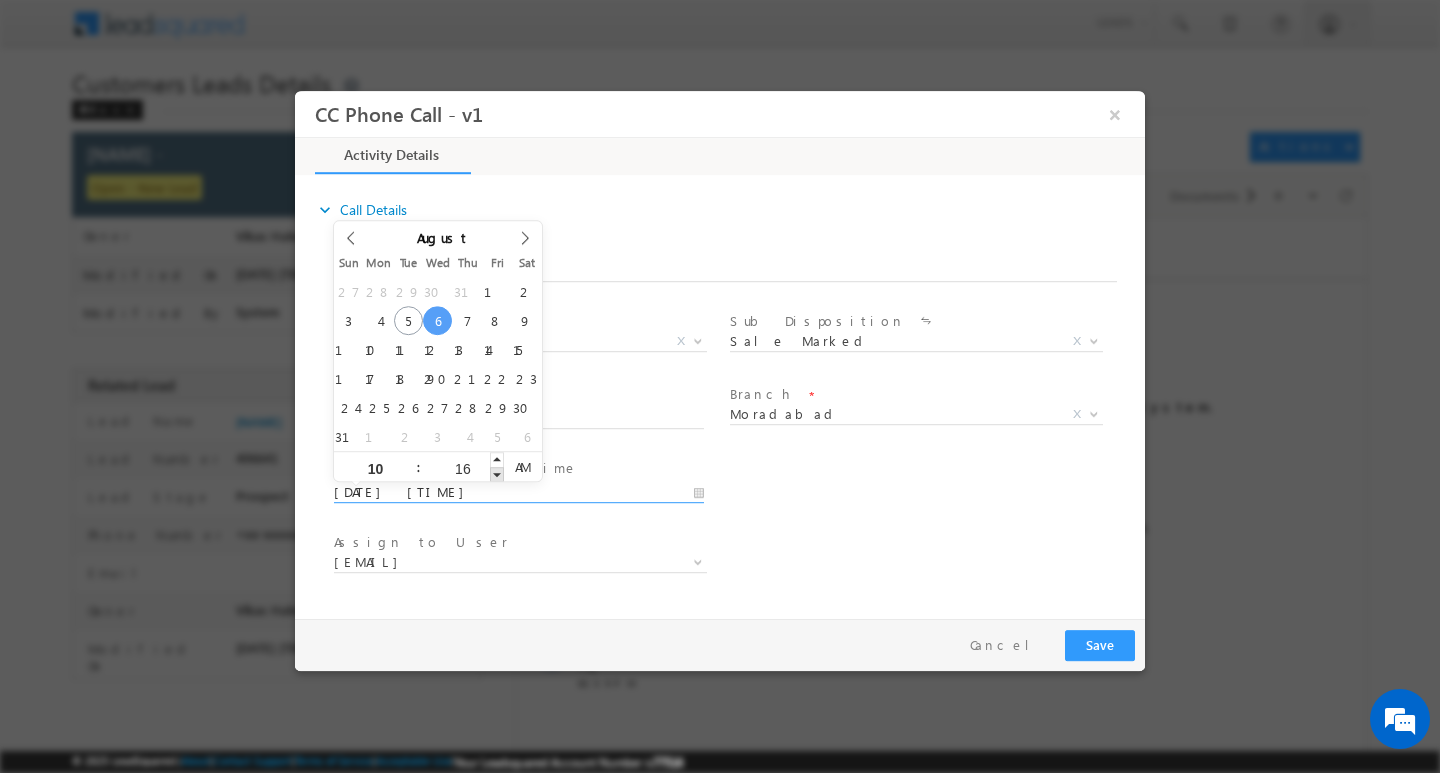 type on "15" 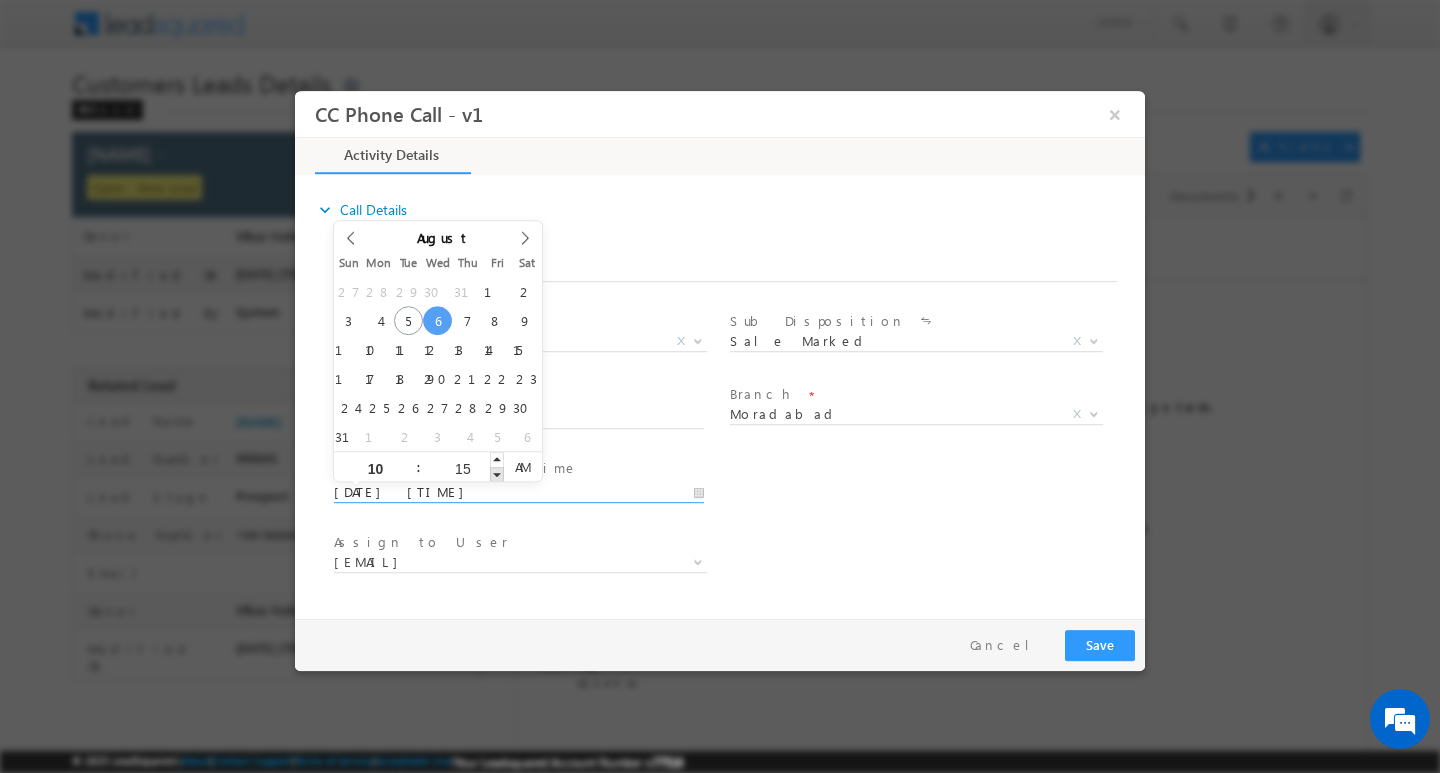 click at bounding box center (497, 473) 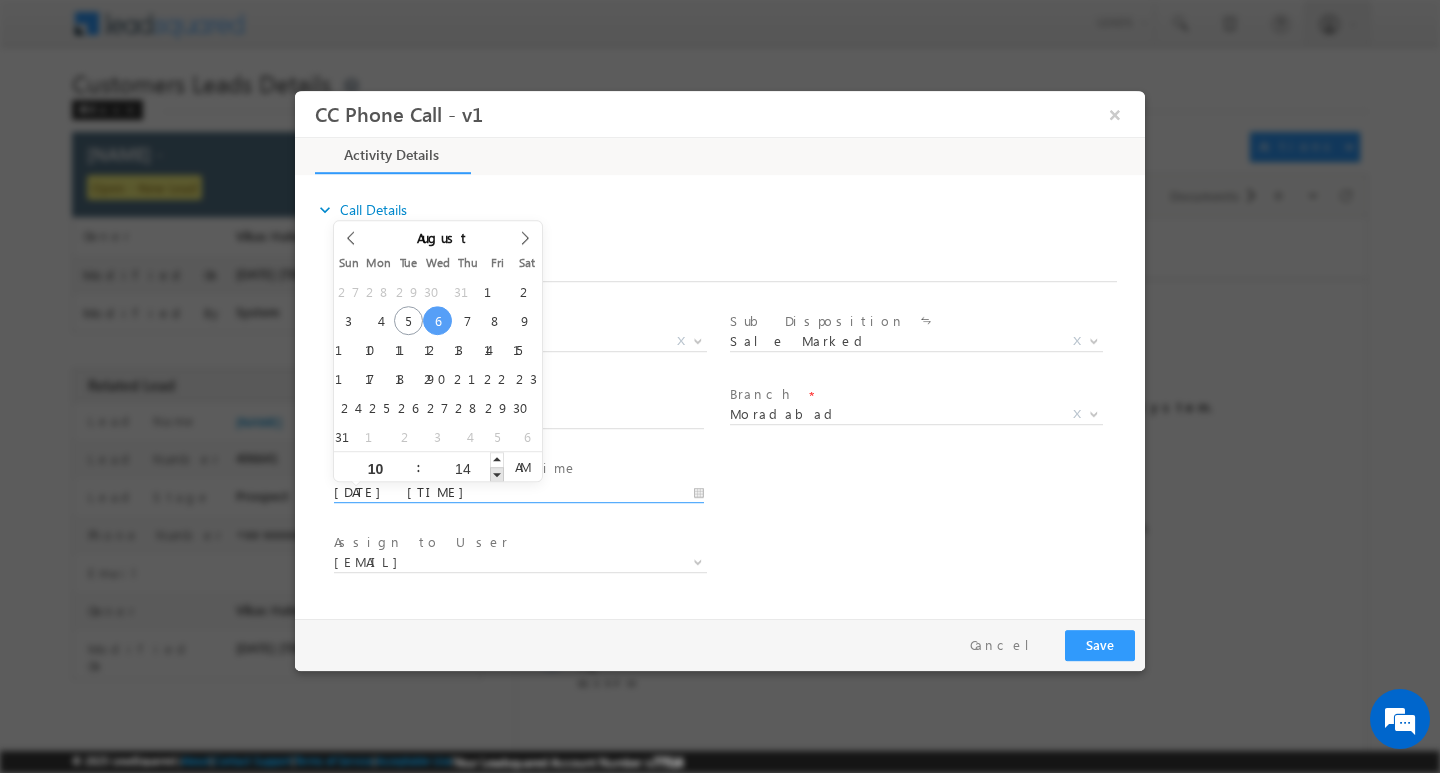 click at bounding box center [497, 473] 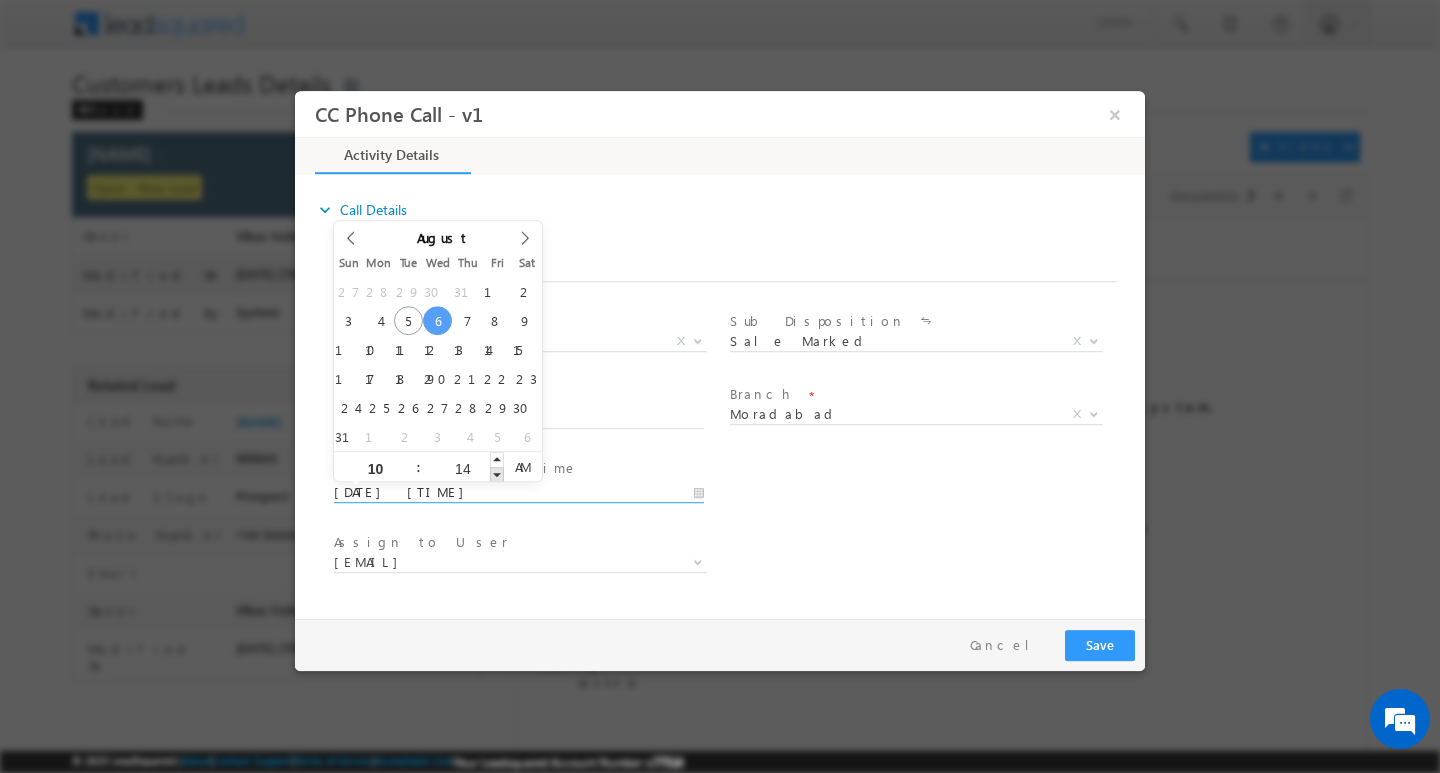 type on "[DATE] [TIME]" 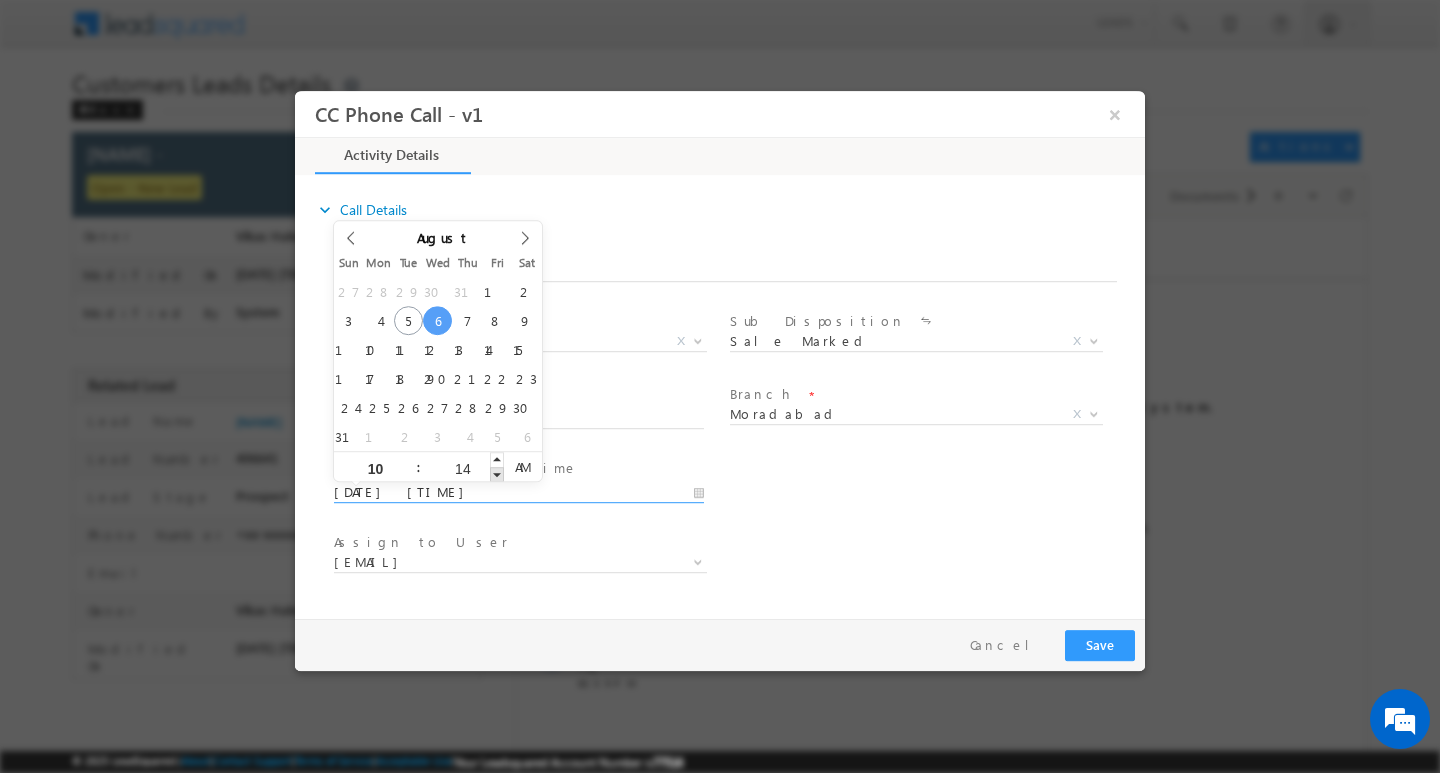 type on "13" 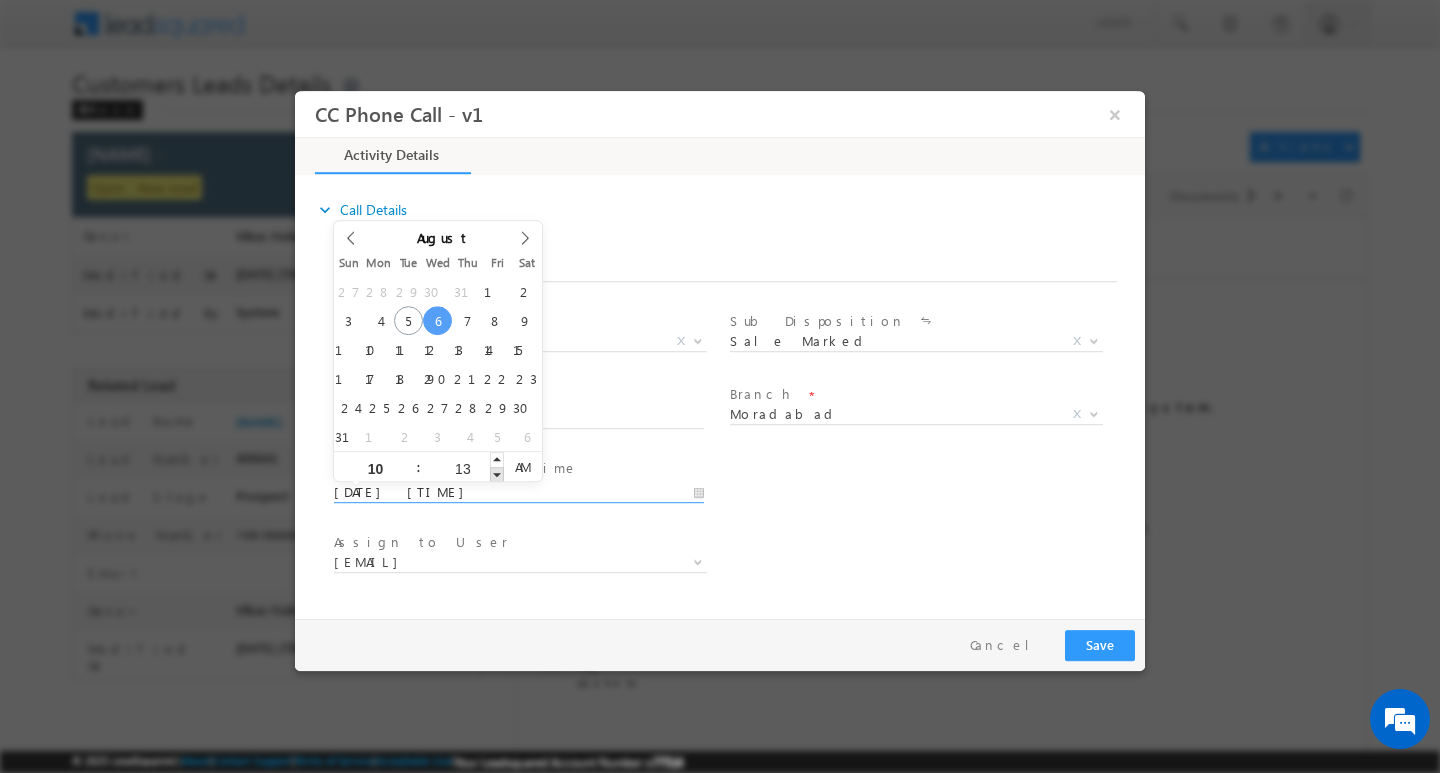 click at bounding box center (497, 473) 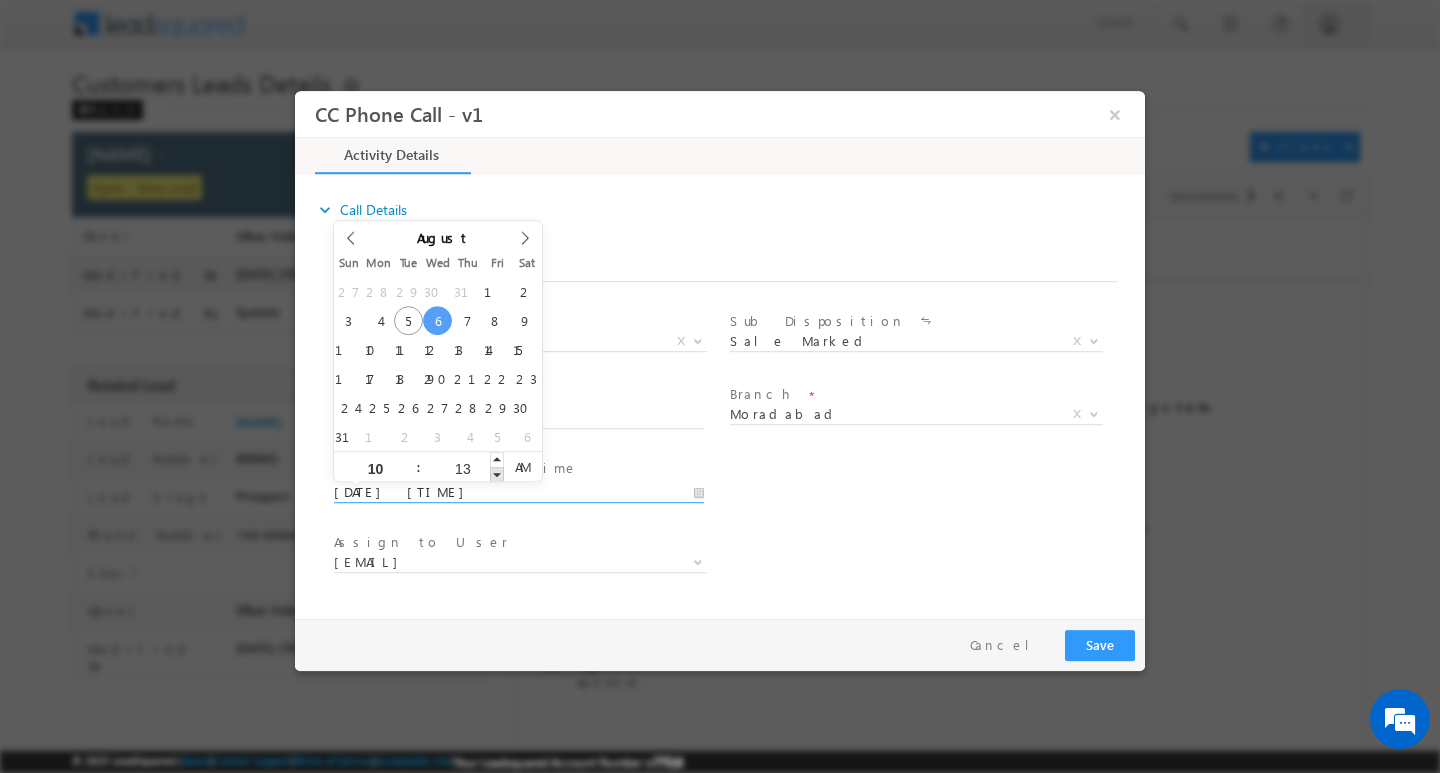 type on "12" 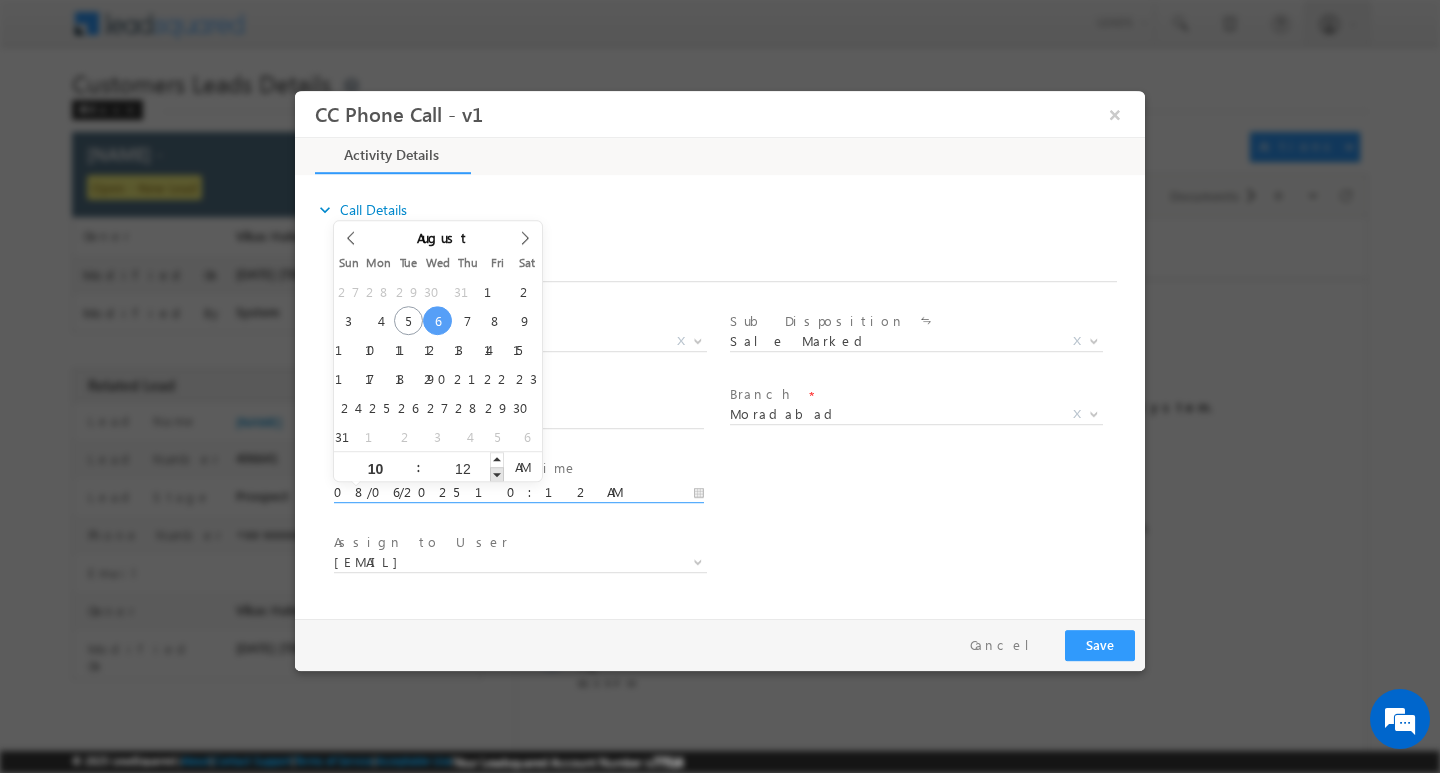 click at bounding box center [497, 473] 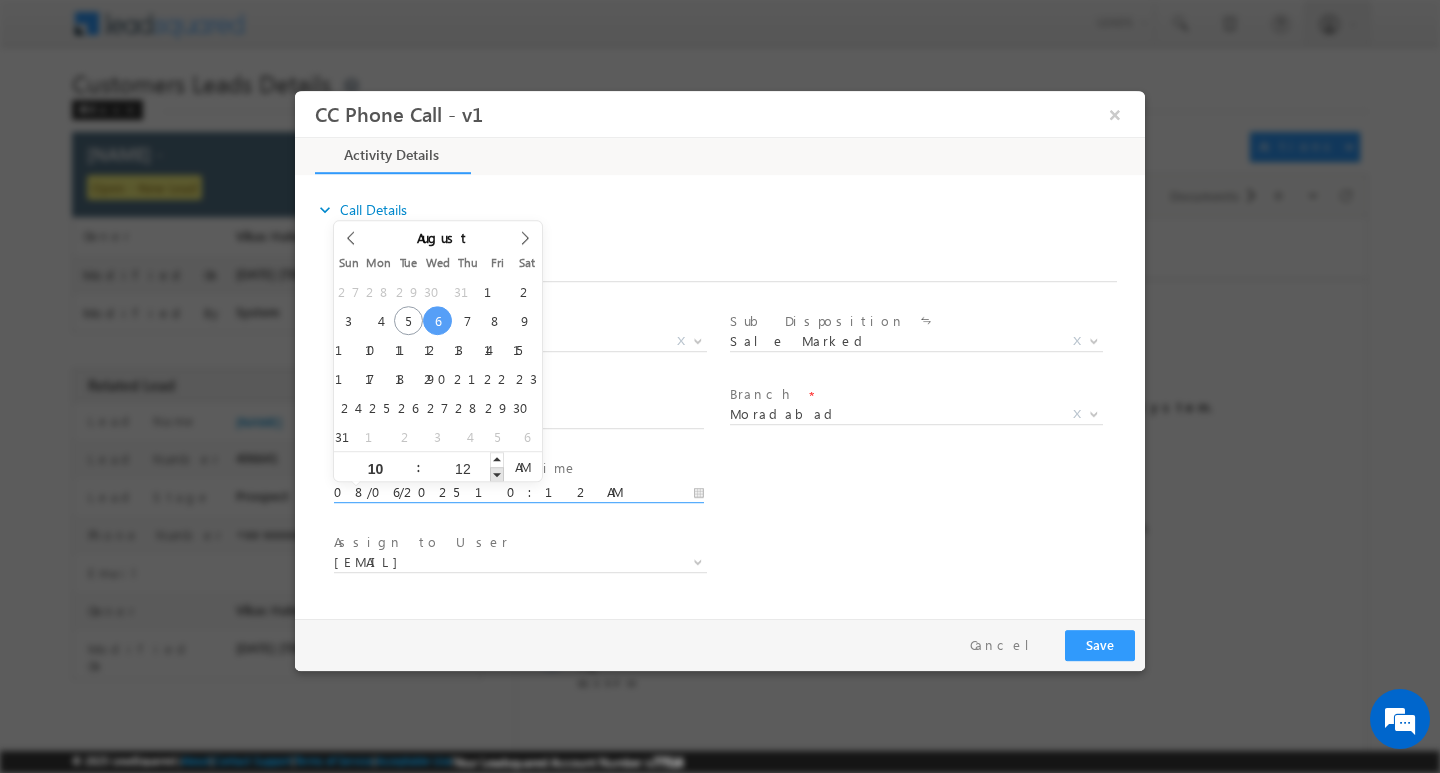 type on "[DATE] [TIME]" 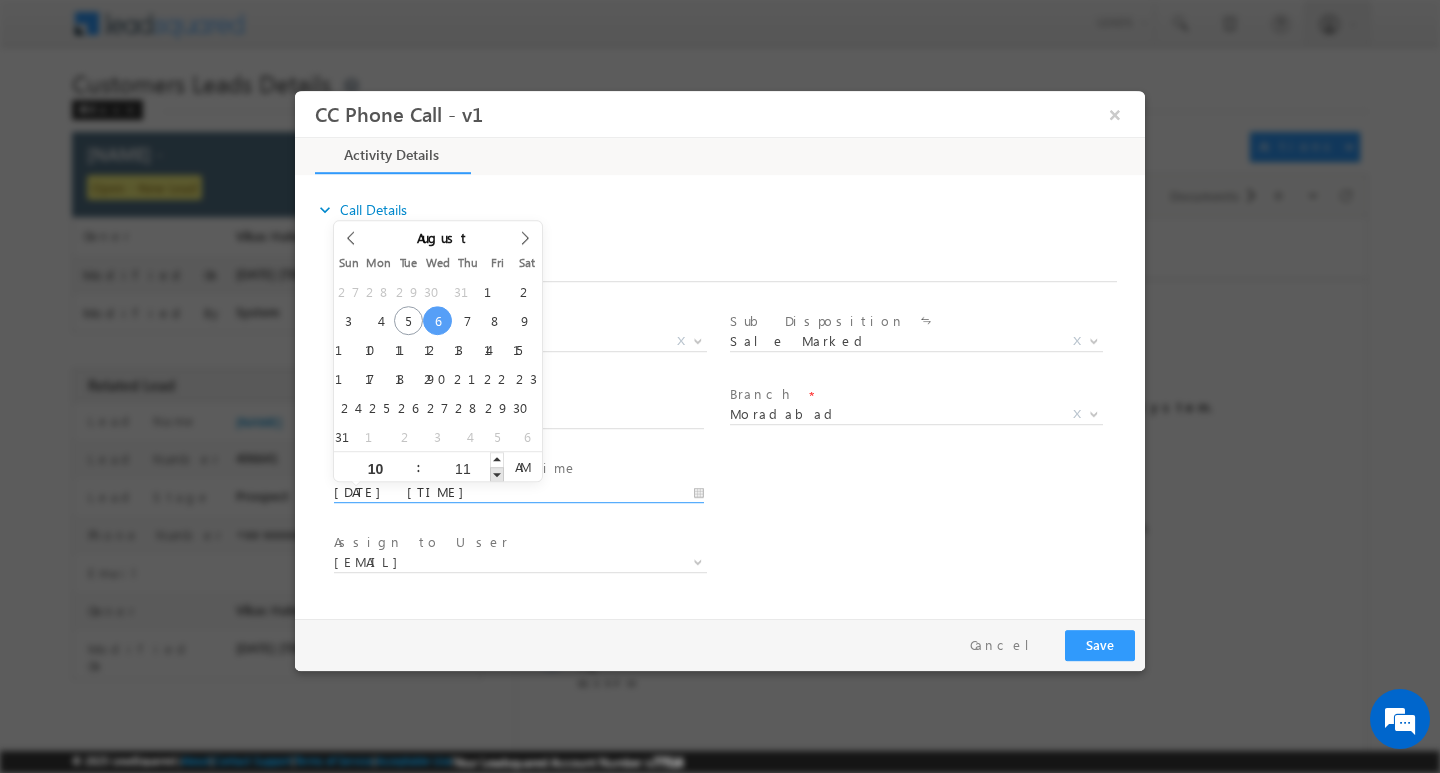 click at bounding box center (497, 473) 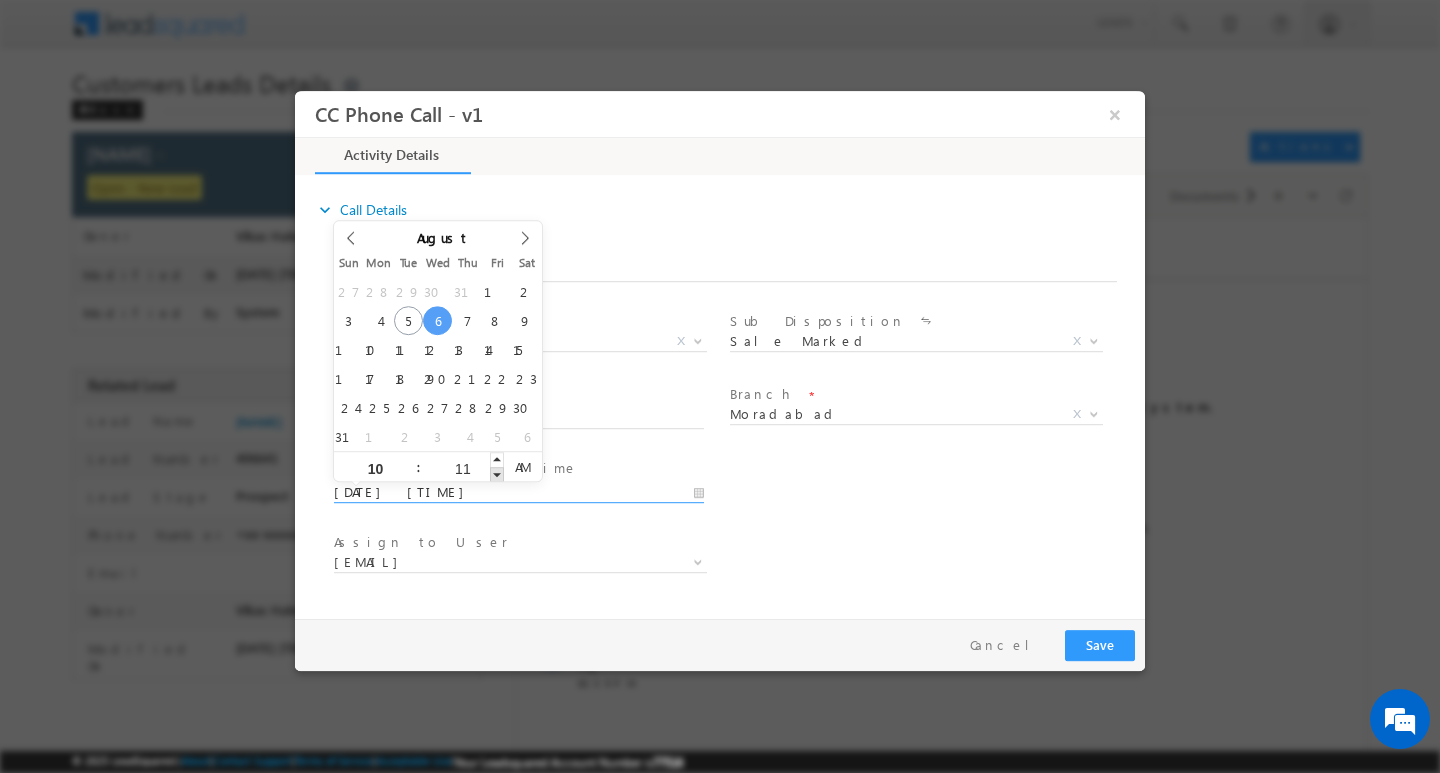 type on "[DATE] [TIME]" 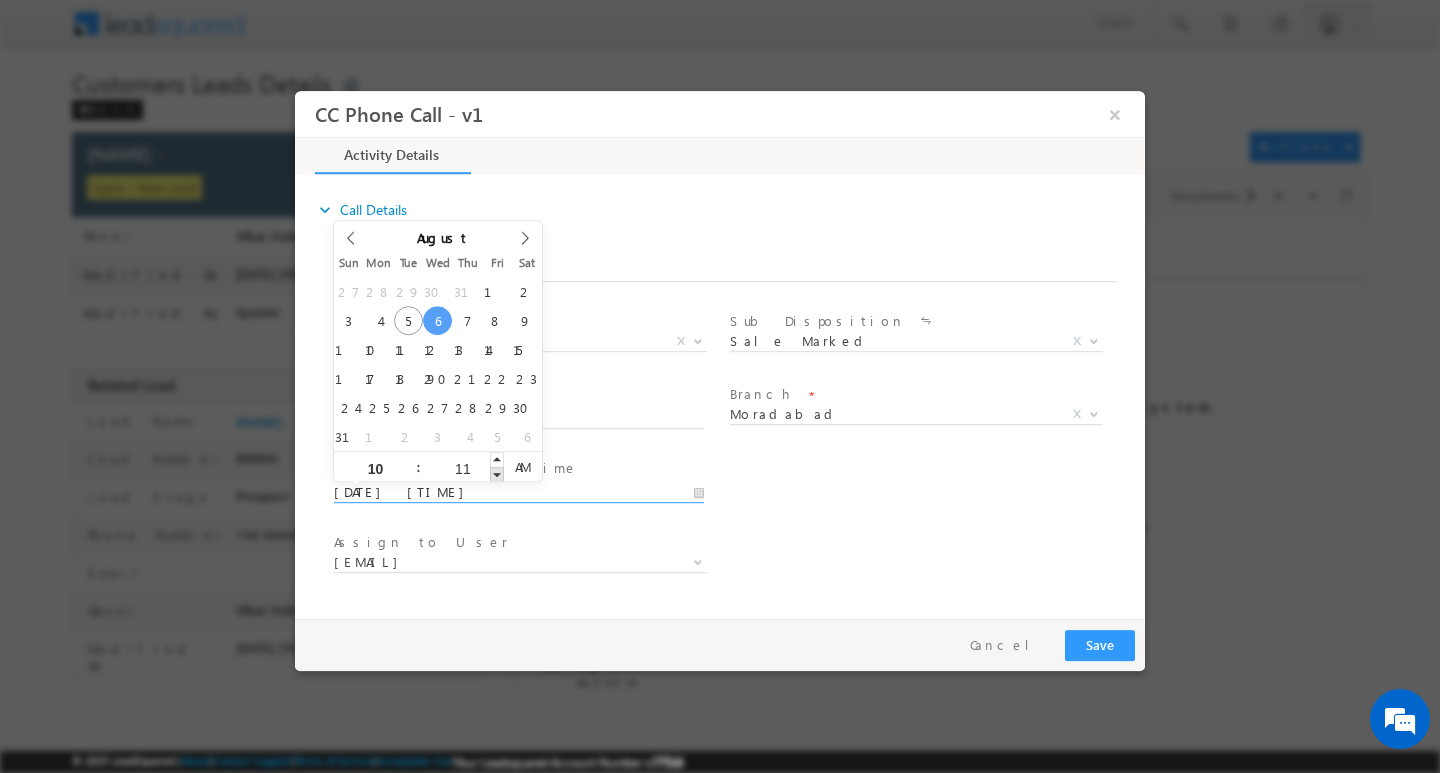 type on "10" 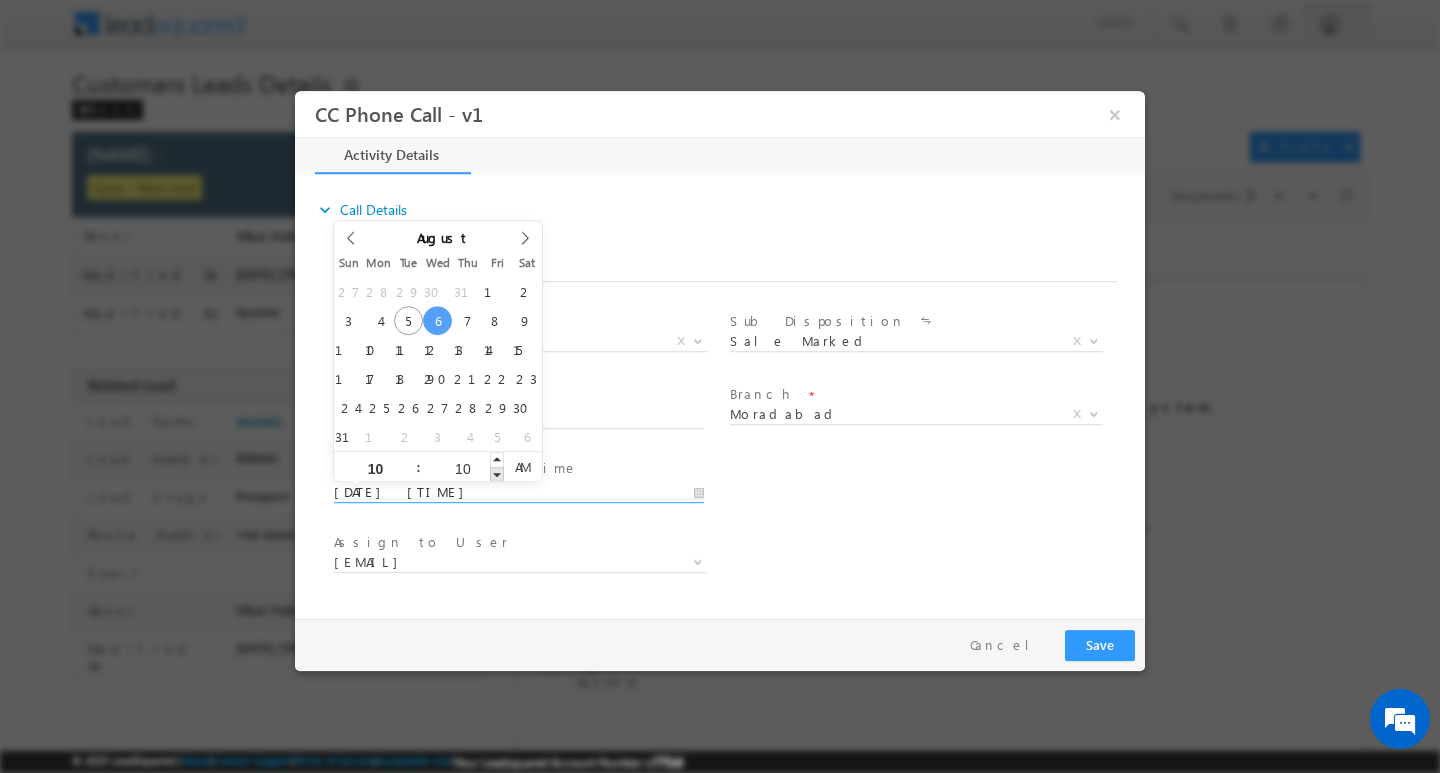 click at bounding box center [497, 473] 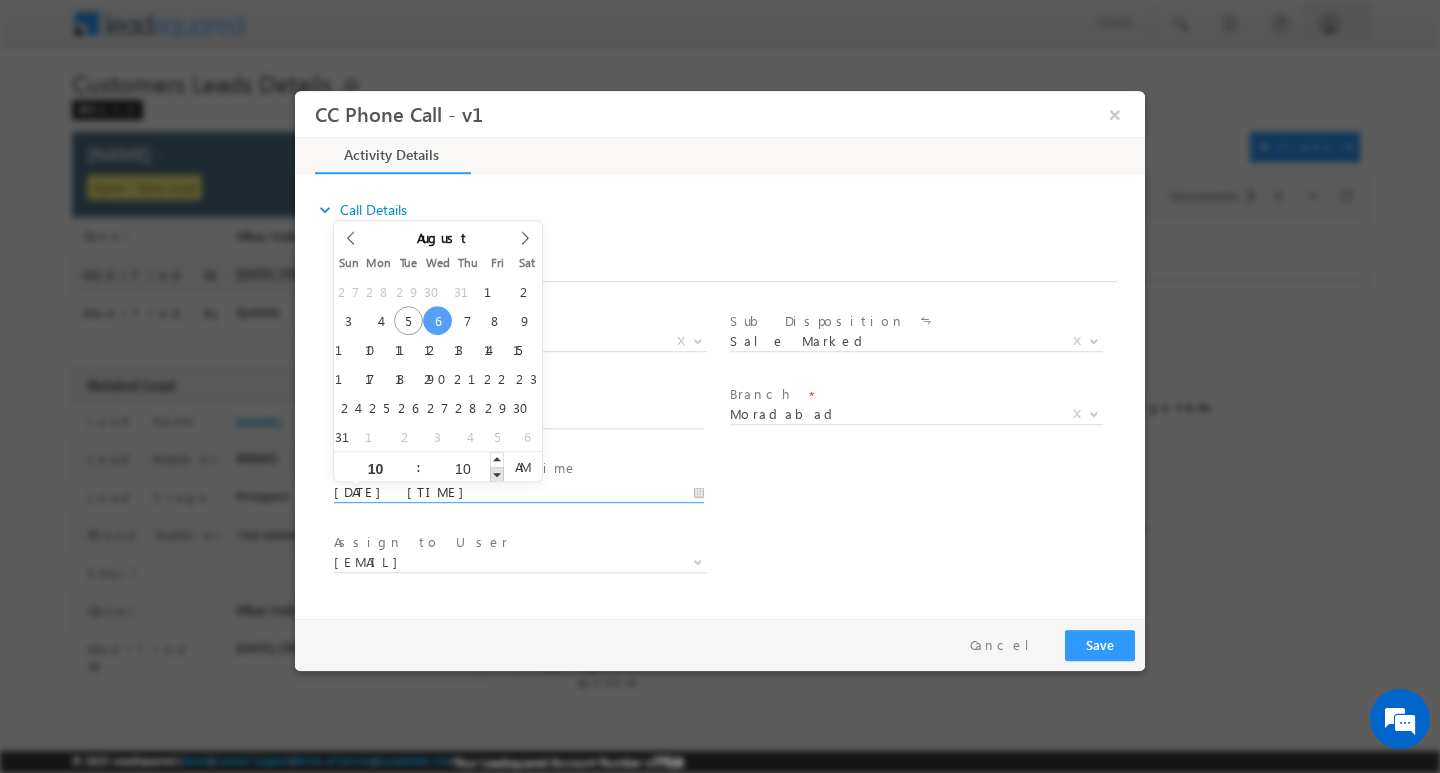 type on "[DATE] [TIME]" 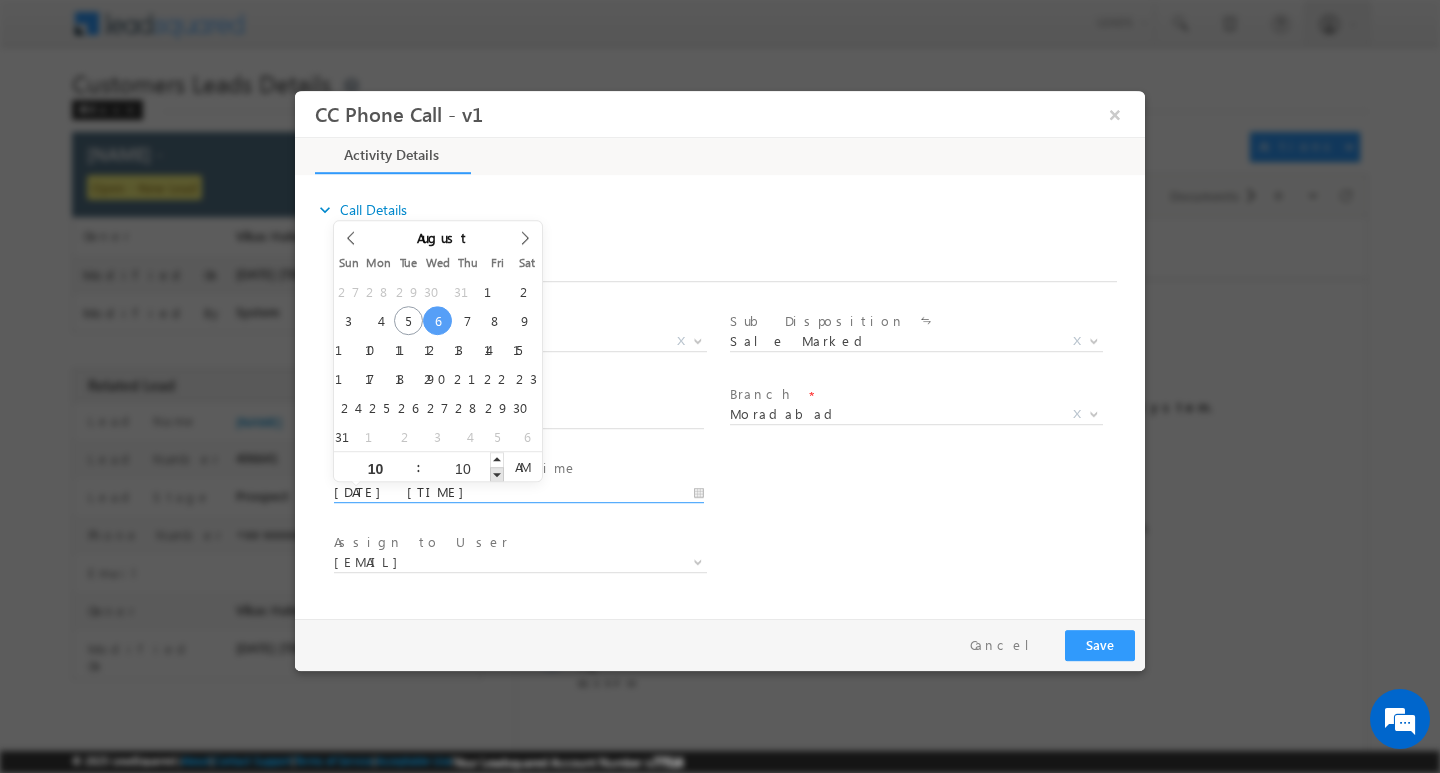 type on "09" 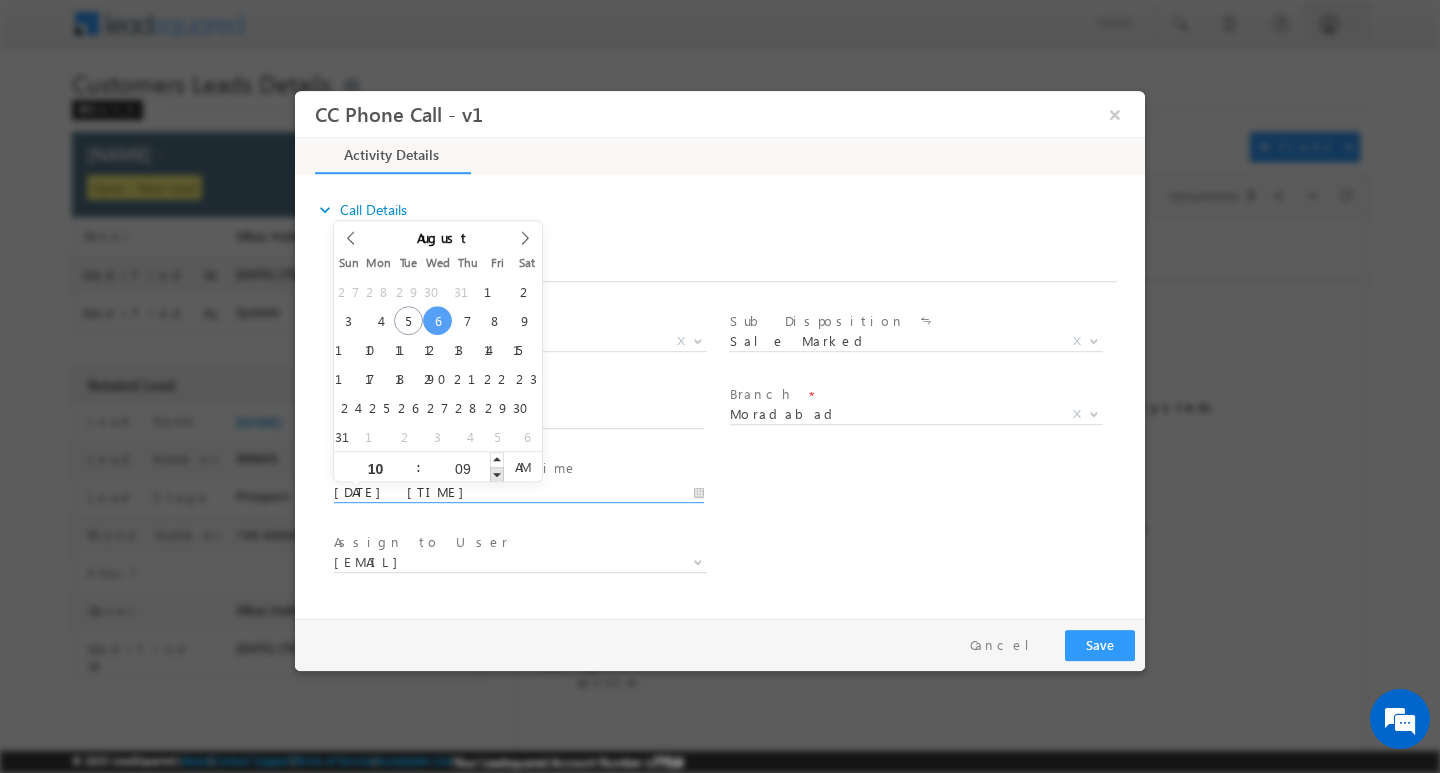 click at bounding box center (497, 473) 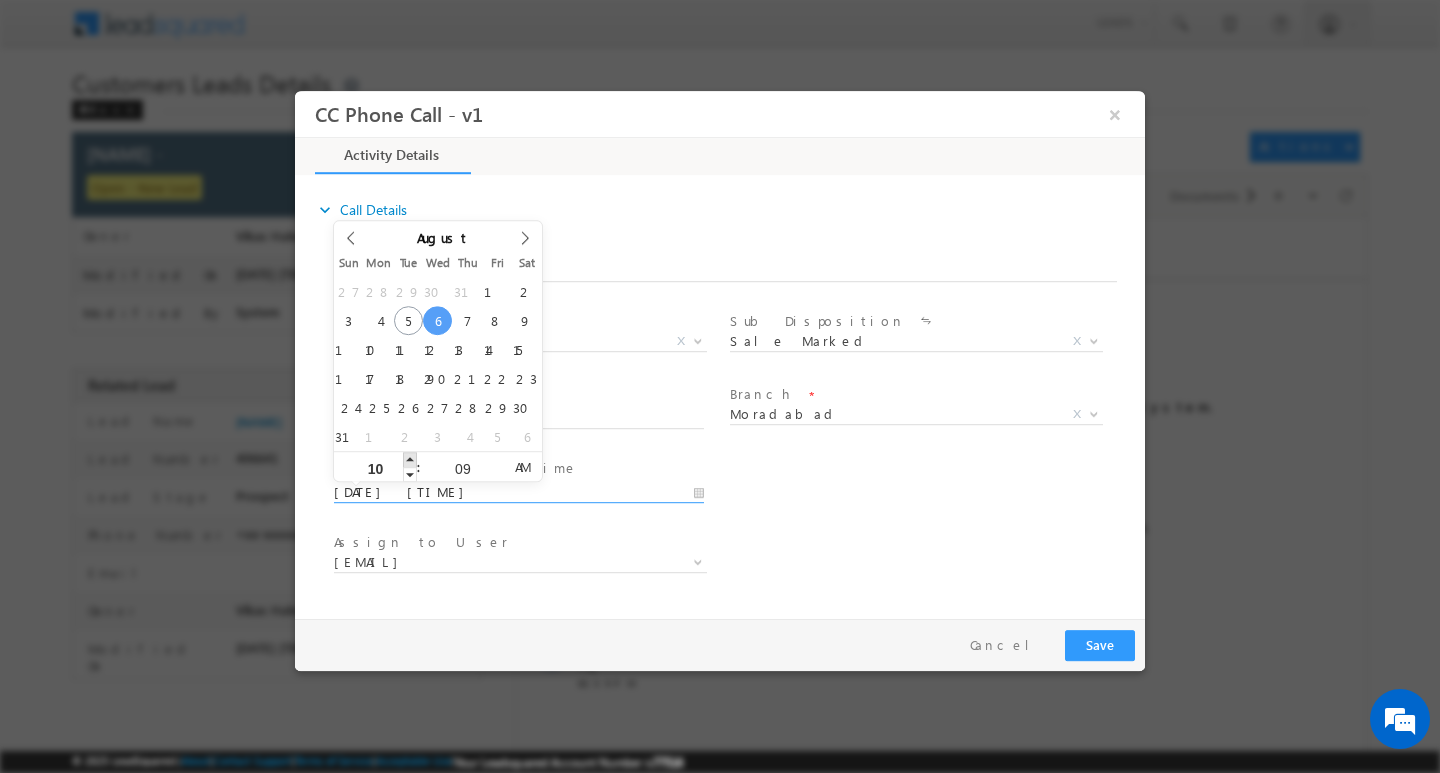 type on "[DATE] [TIME]" 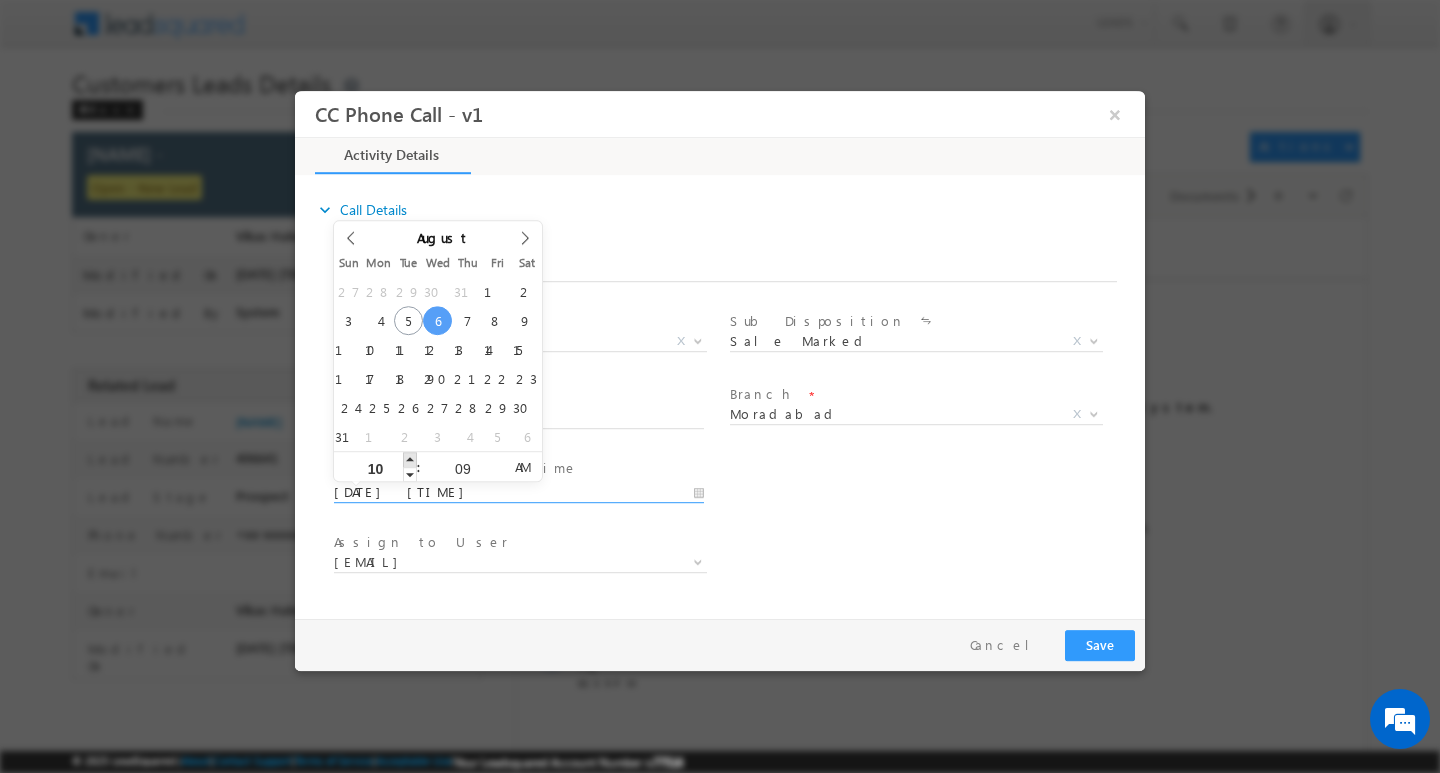 type on "11" 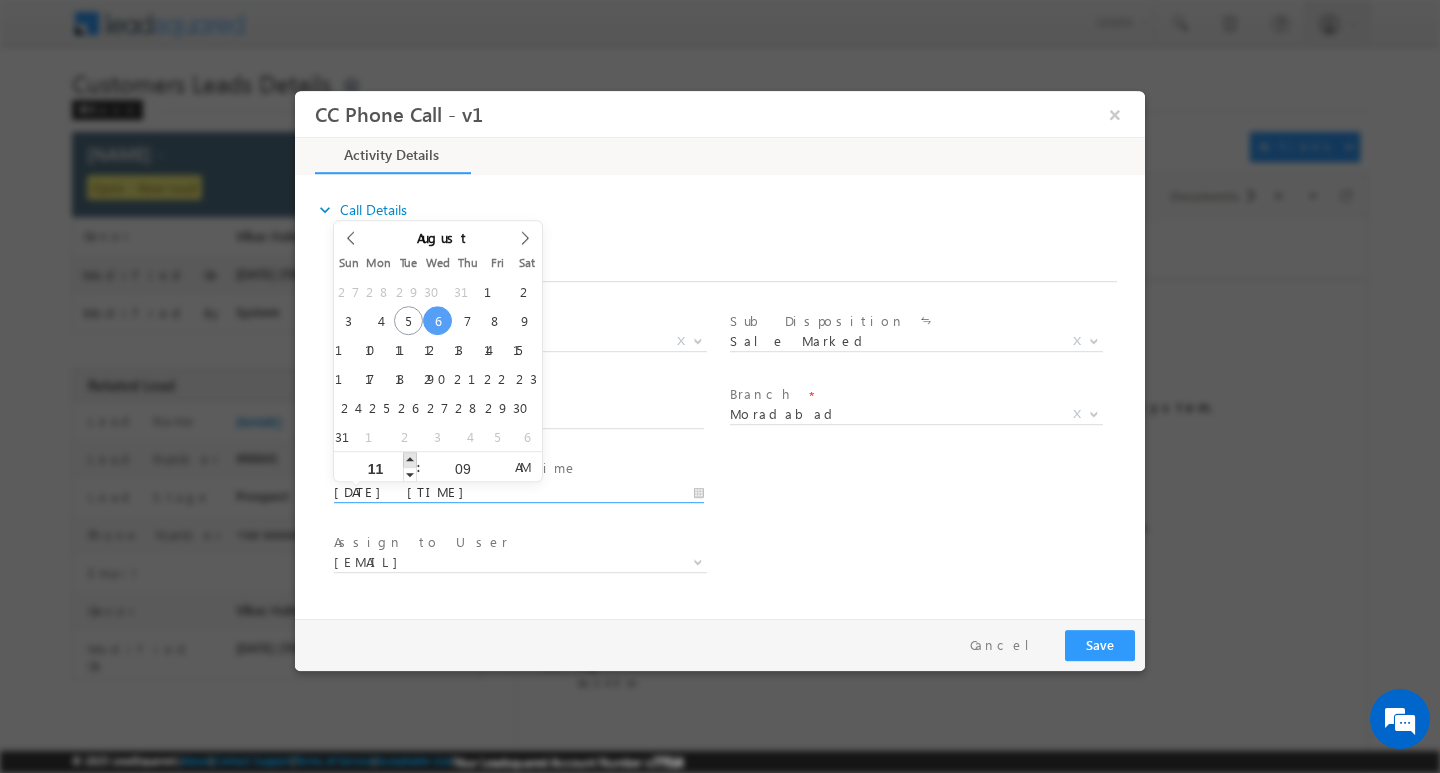 click at bounding box center [410, 458] 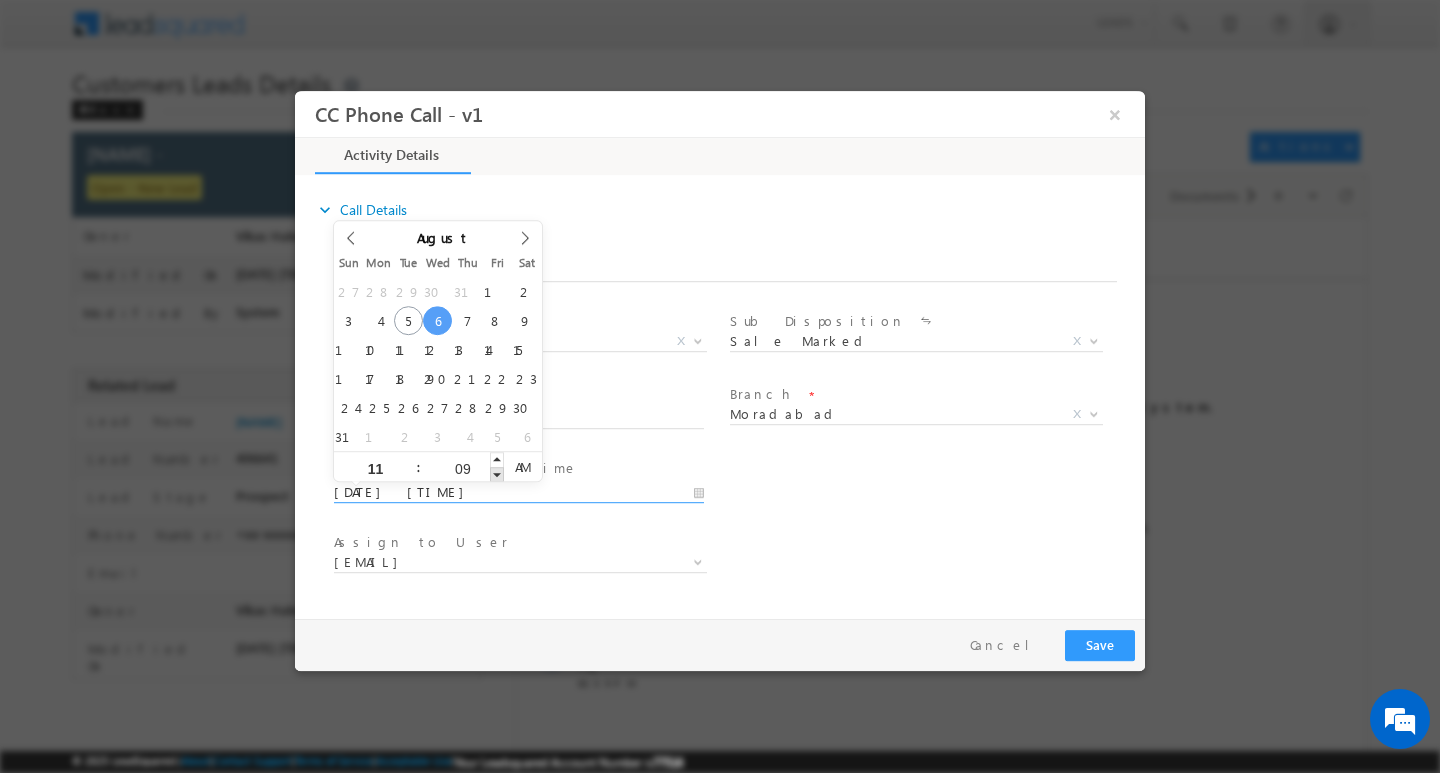type on "08/06/2025 11:08 AM" 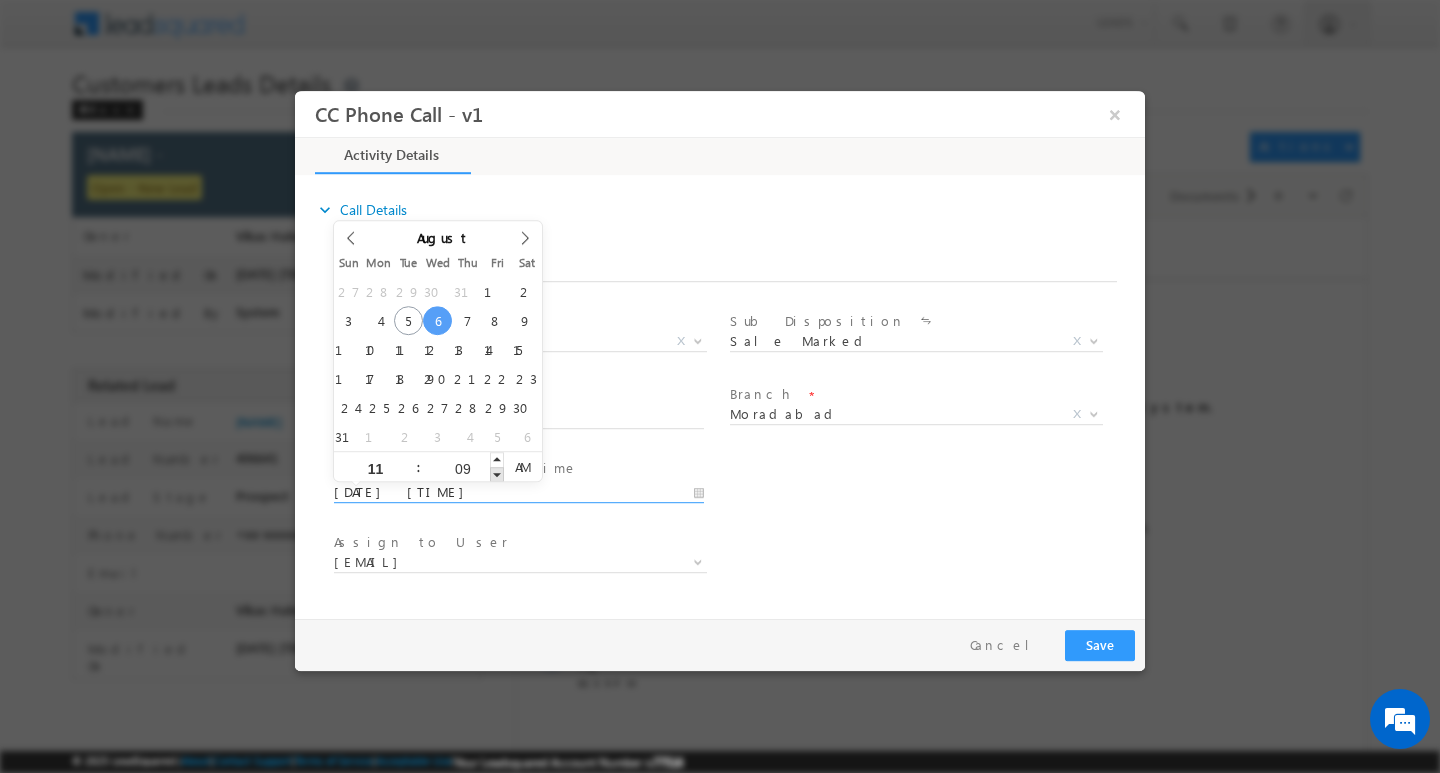 type on "08" 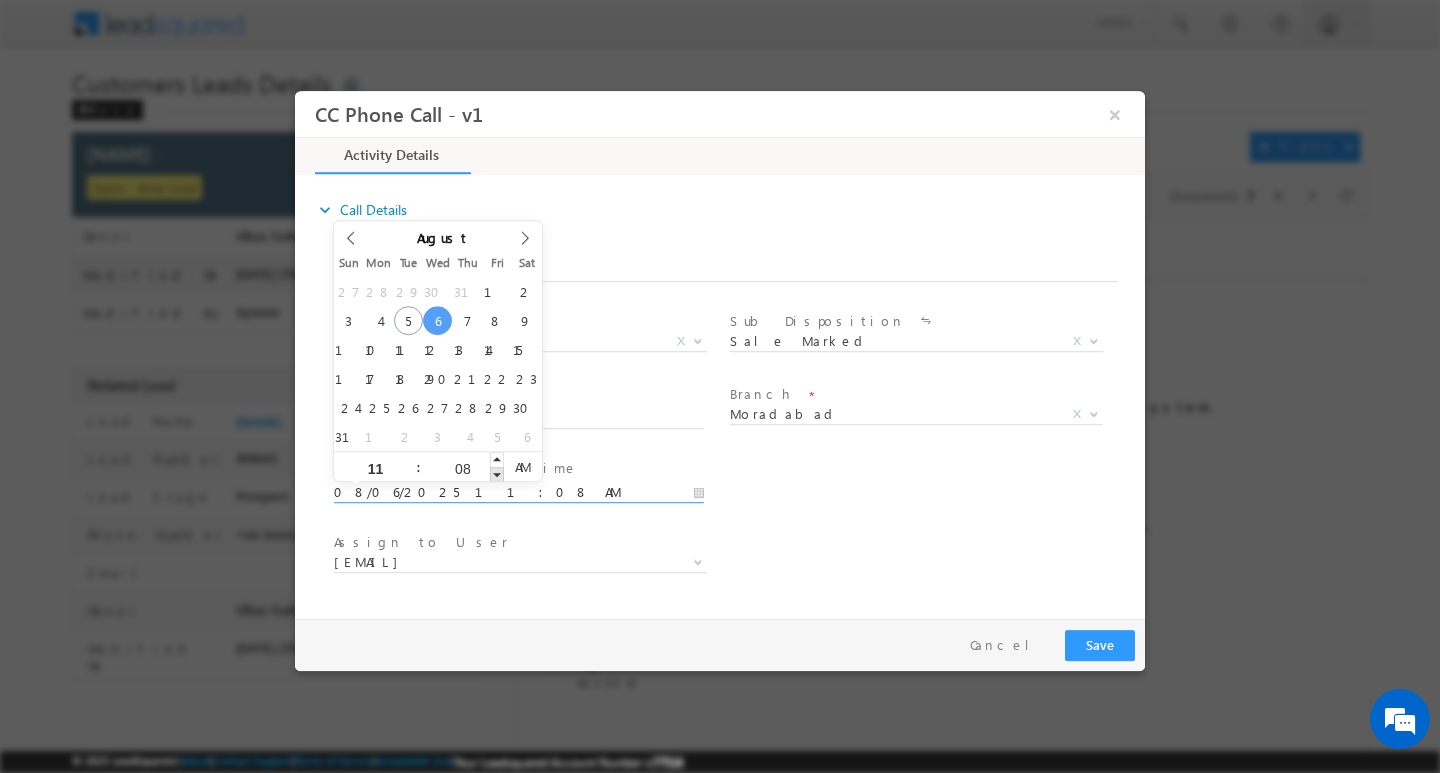 click at bounding box center [497, 473] 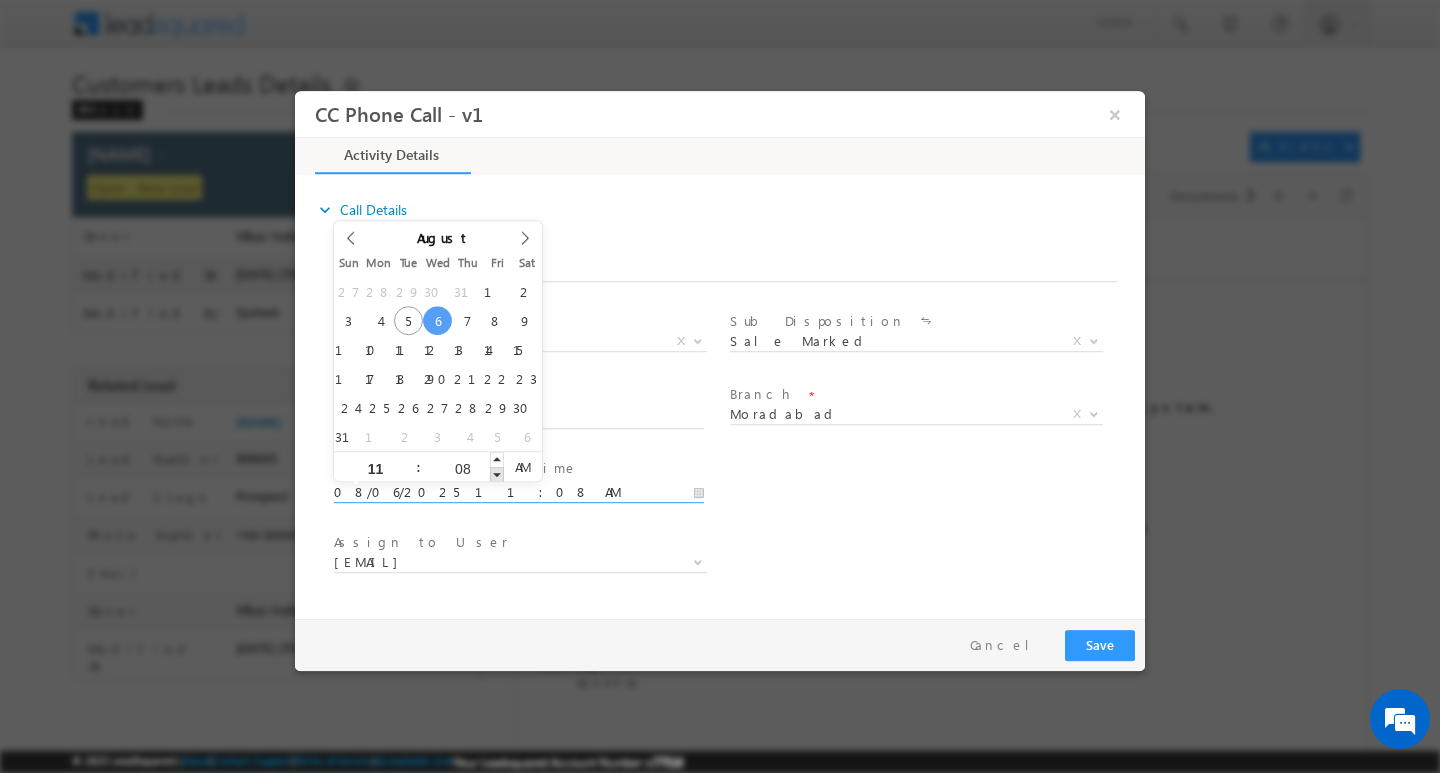 type on "08/06/2025 11:07 AM" 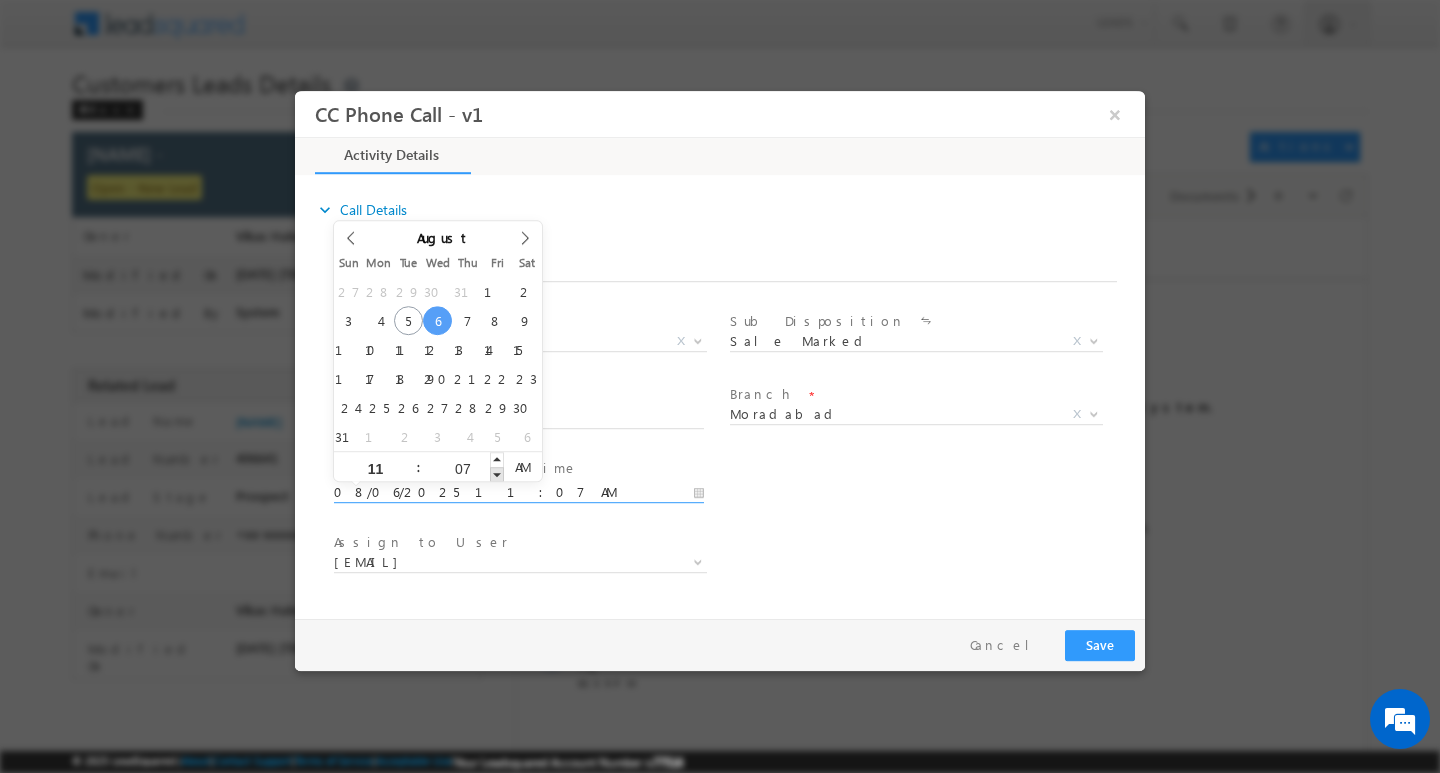 click at bounding box center (497, 473) 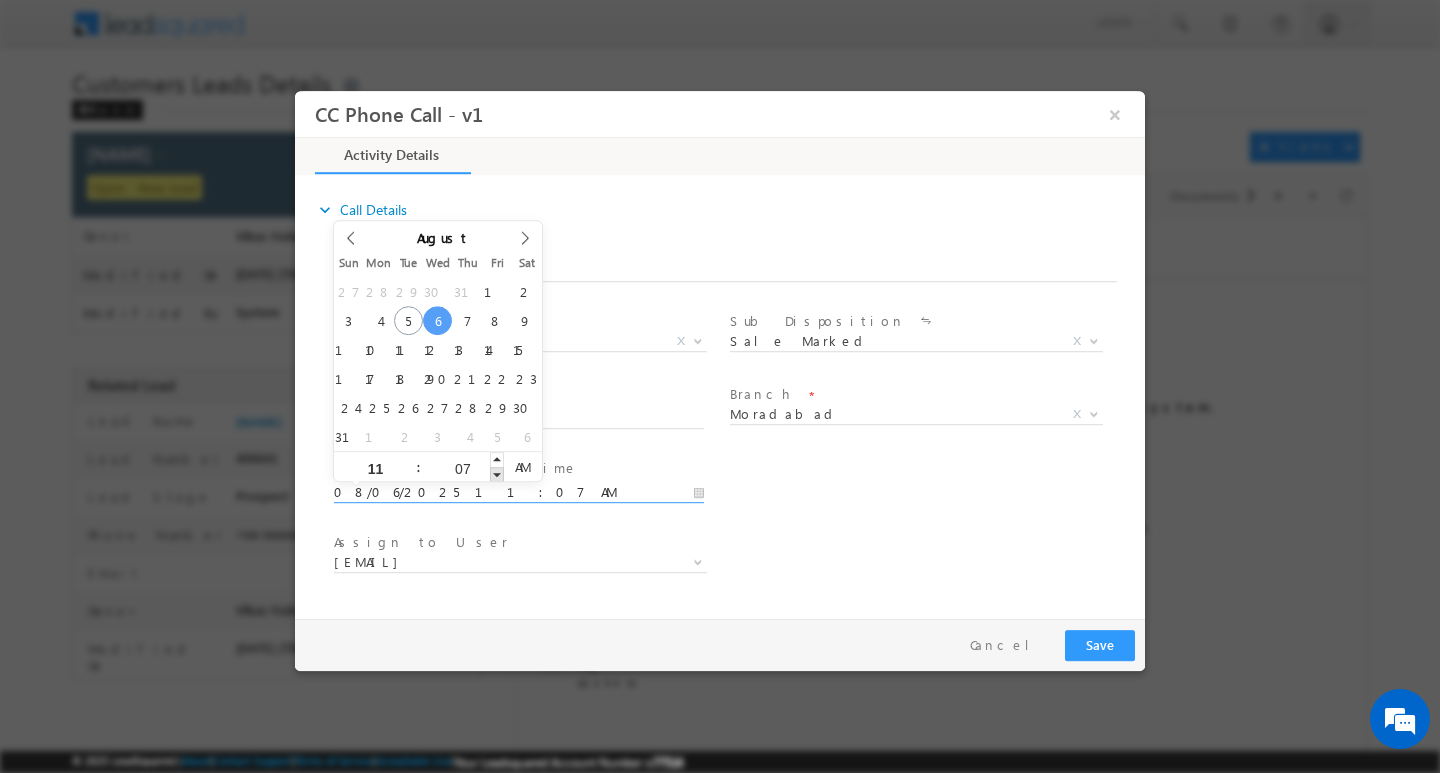 type on "08/06/2025 11:06 AM" 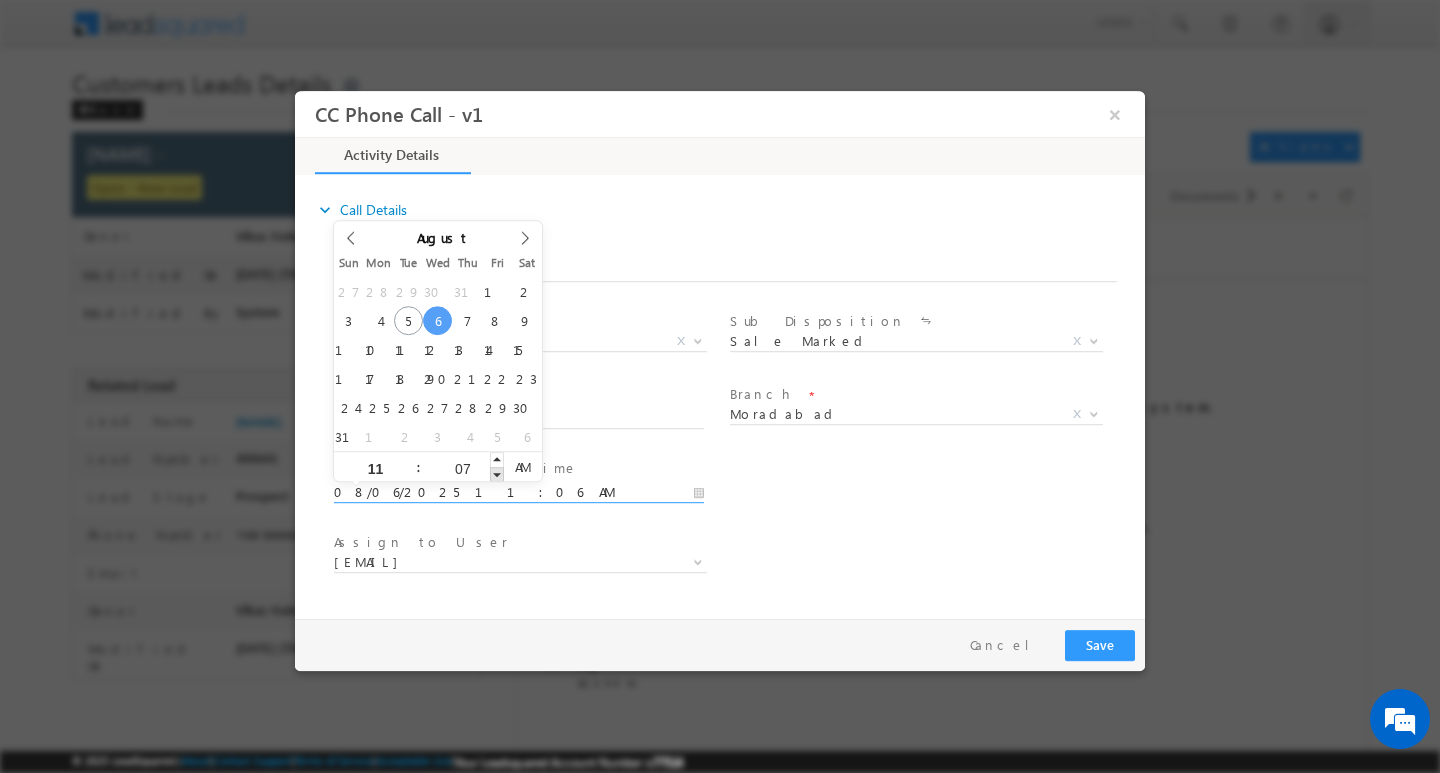 type on "06" 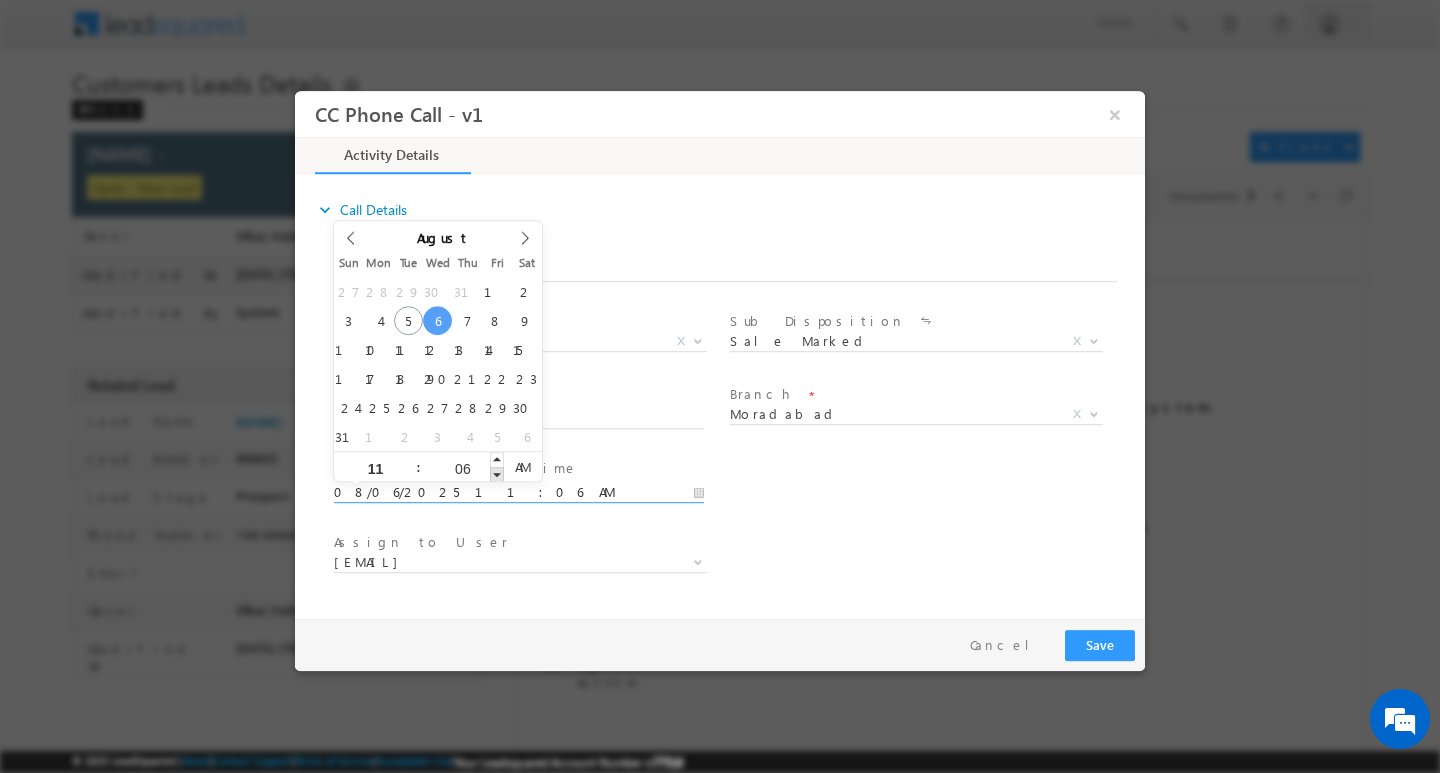 click at bounding box center (497, 473) 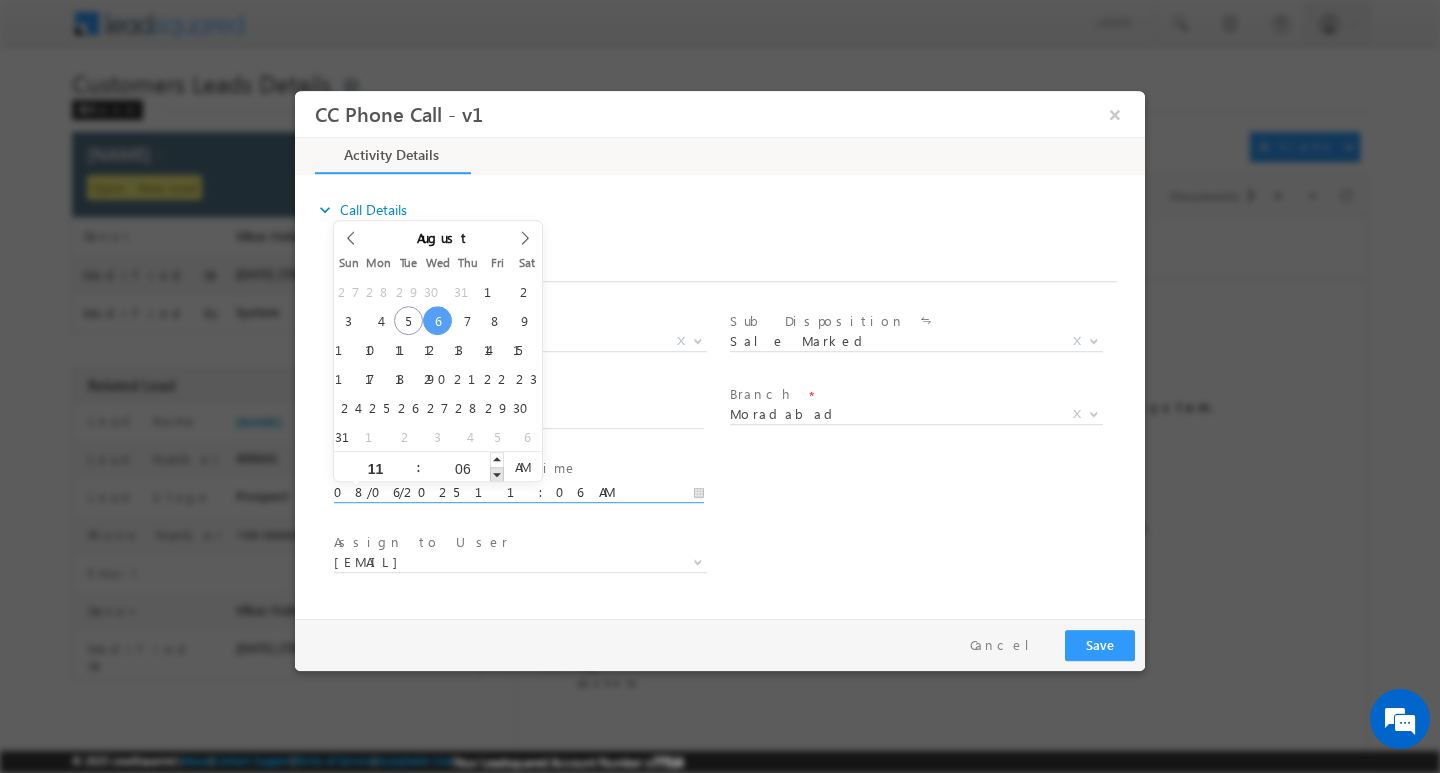 type on "[DATE] [TIME]" 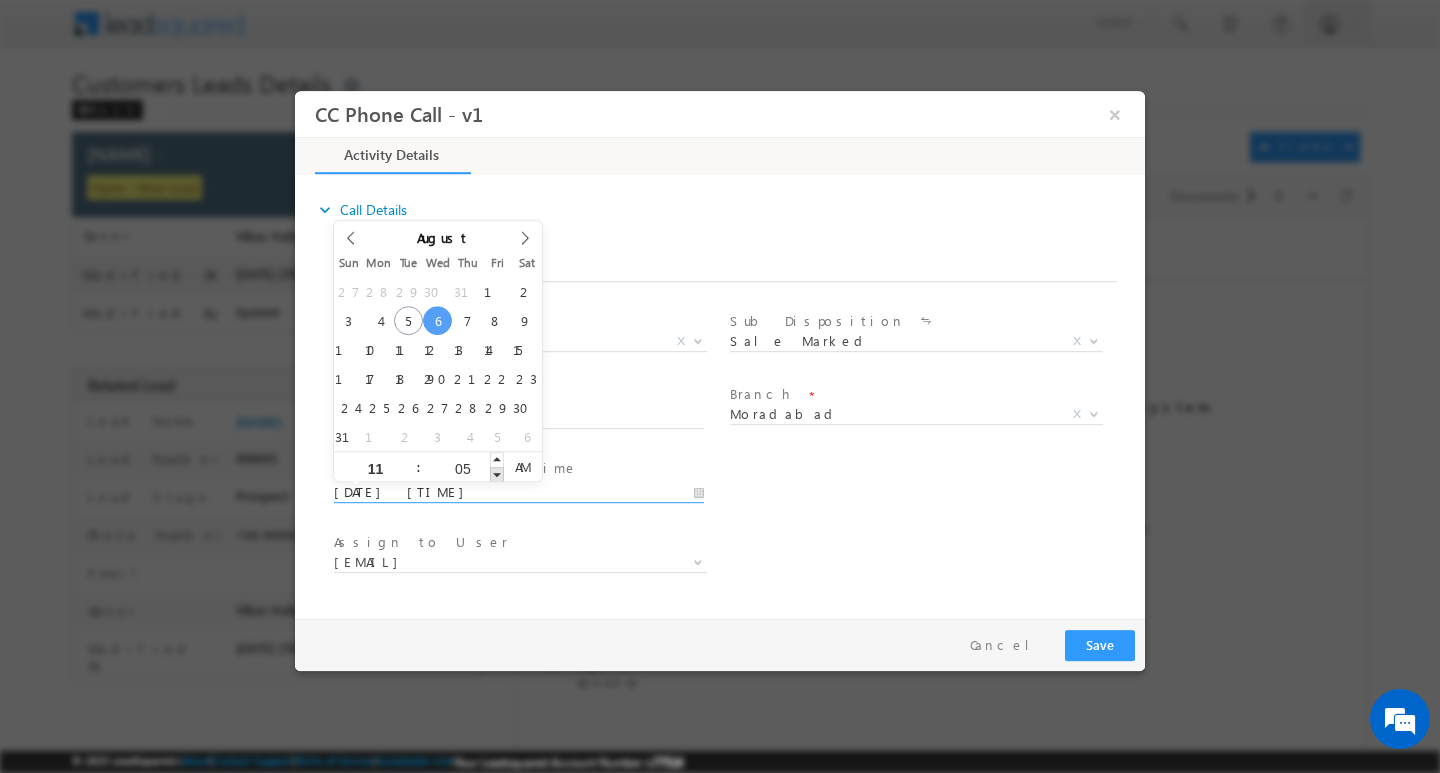 click at bounding box center [497, 473] 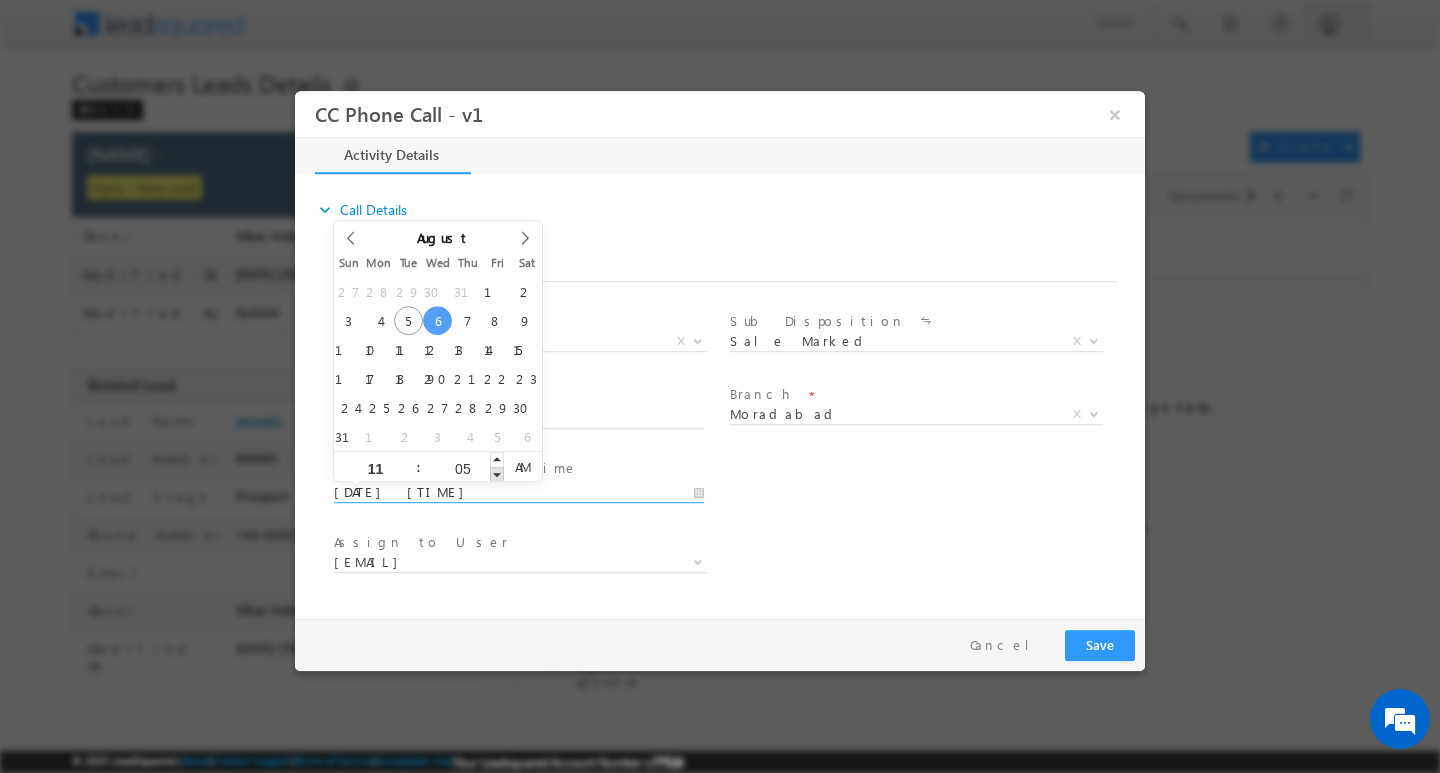 type on "08/06/2025 11:04 AM" 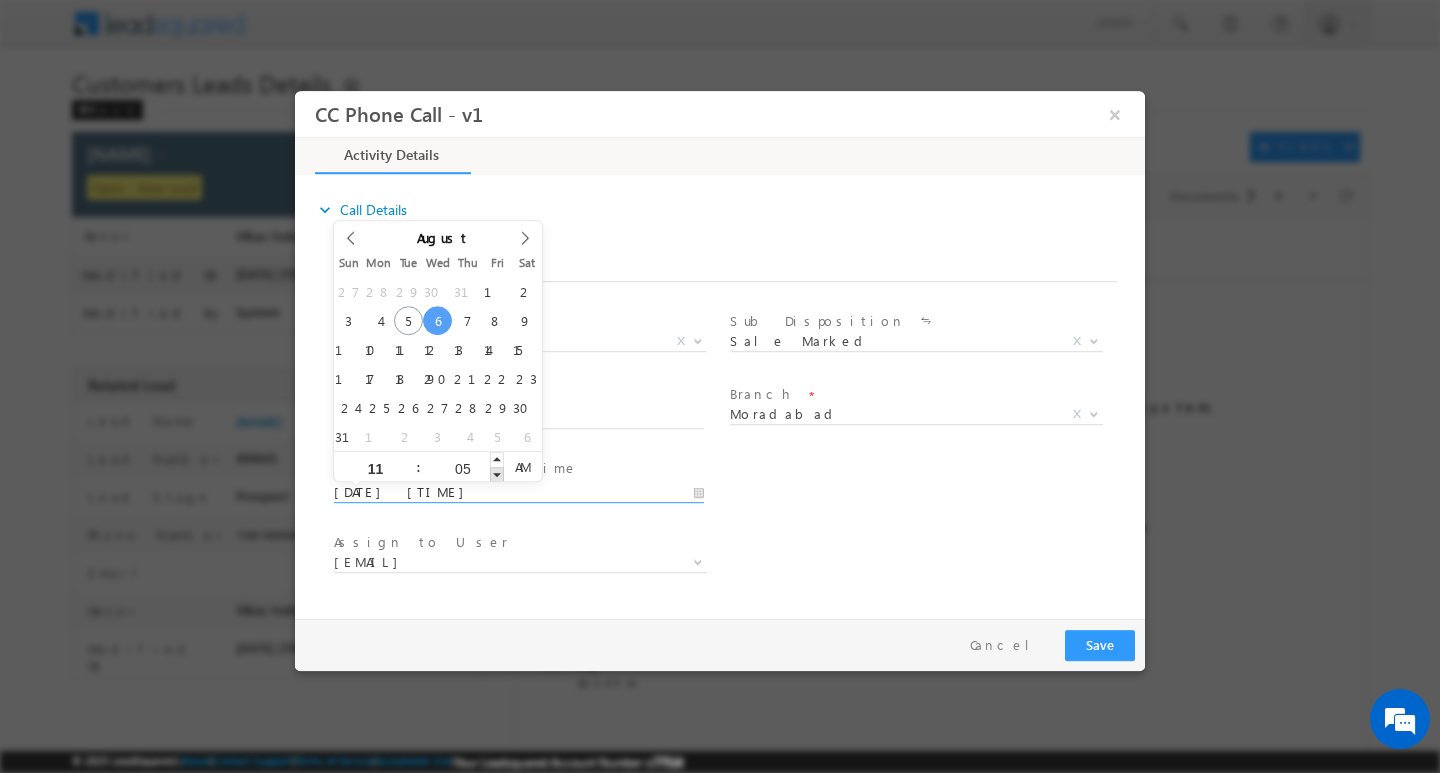 type on "04" 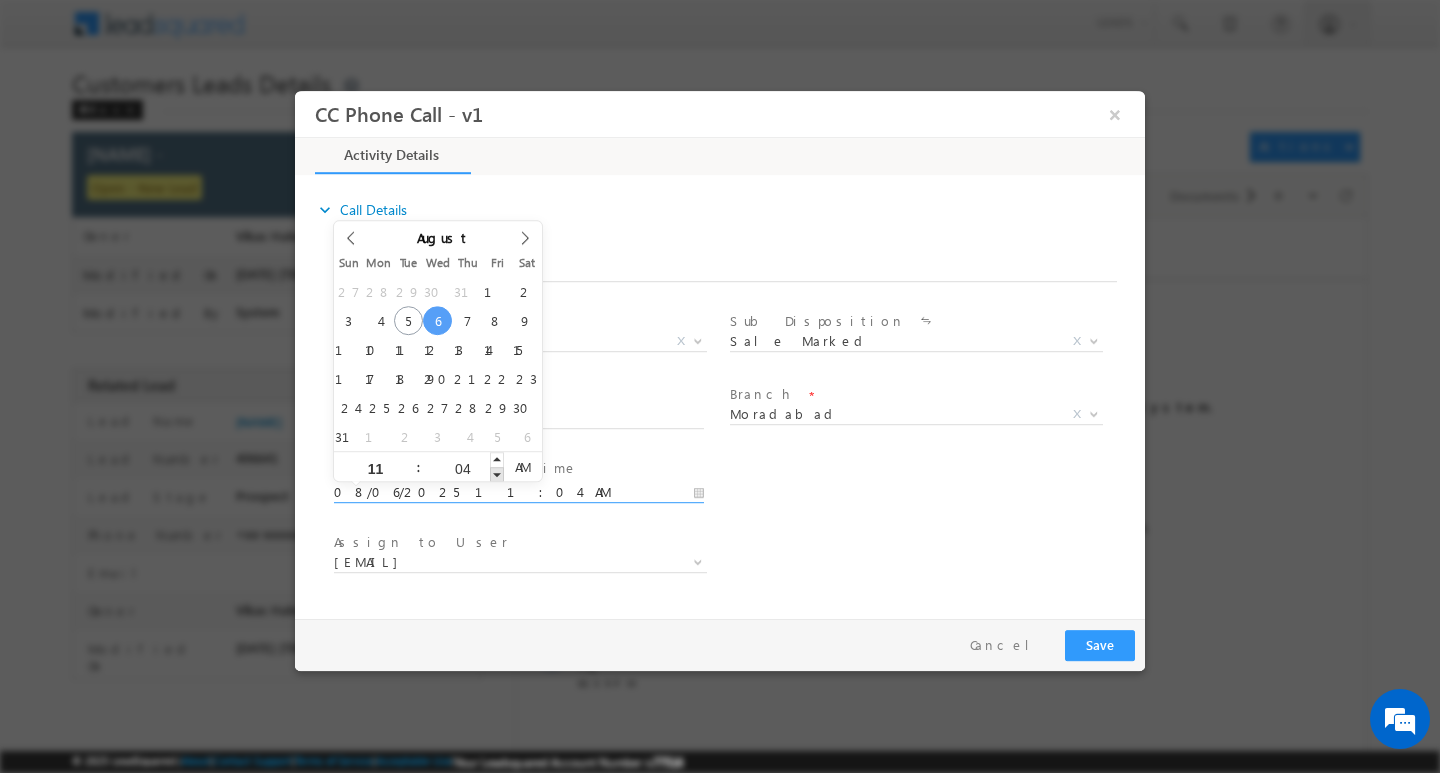 click at bounding box center (497, 473) 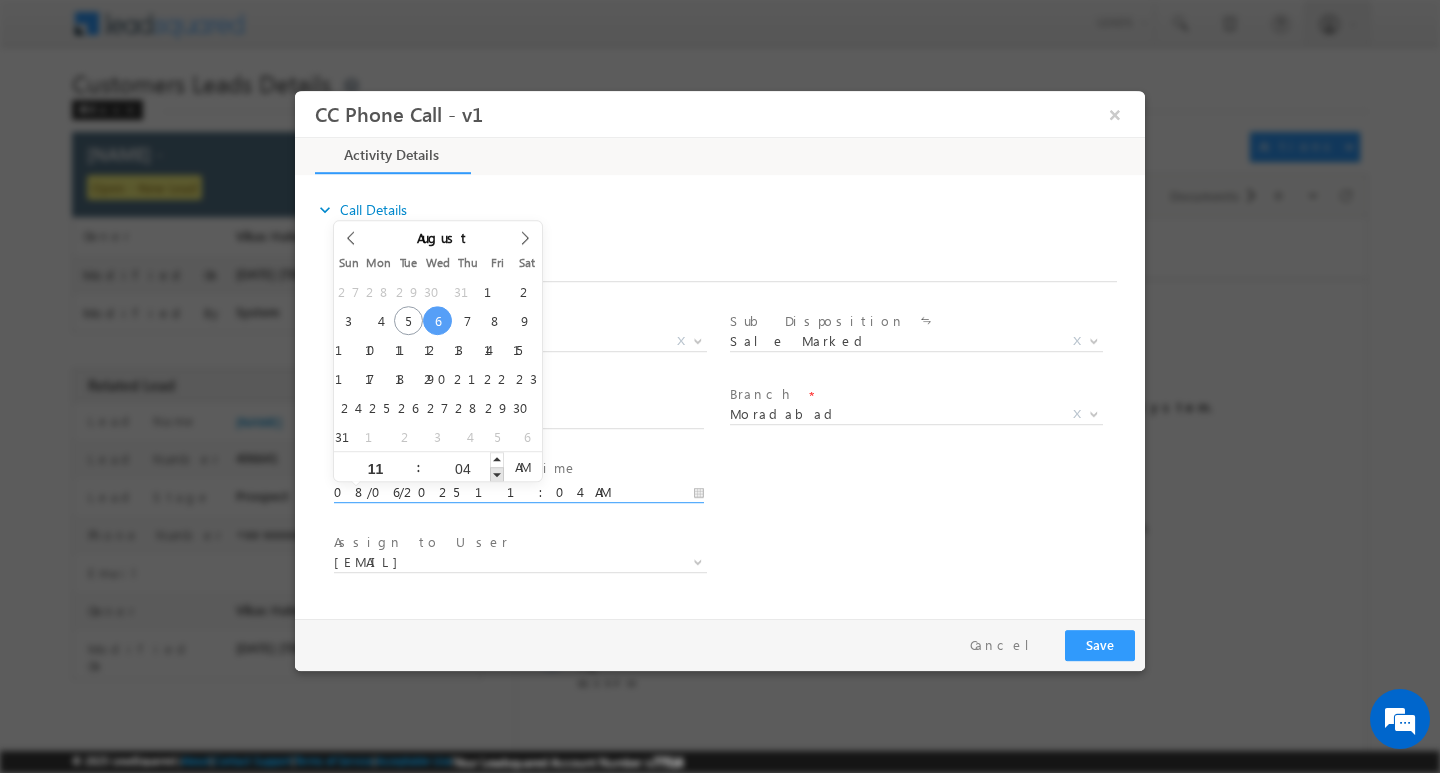 type on "03" 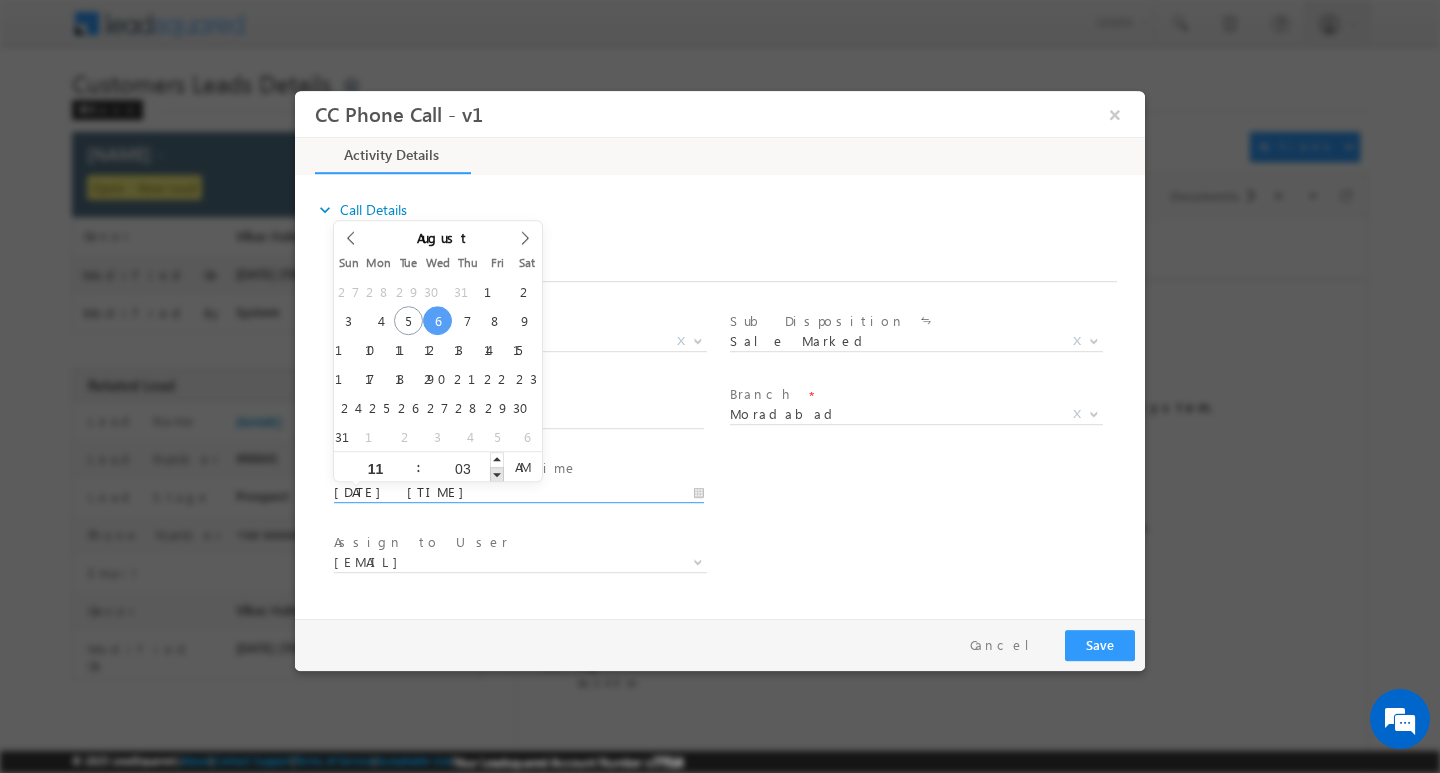 click at bounding box center (497, 473) 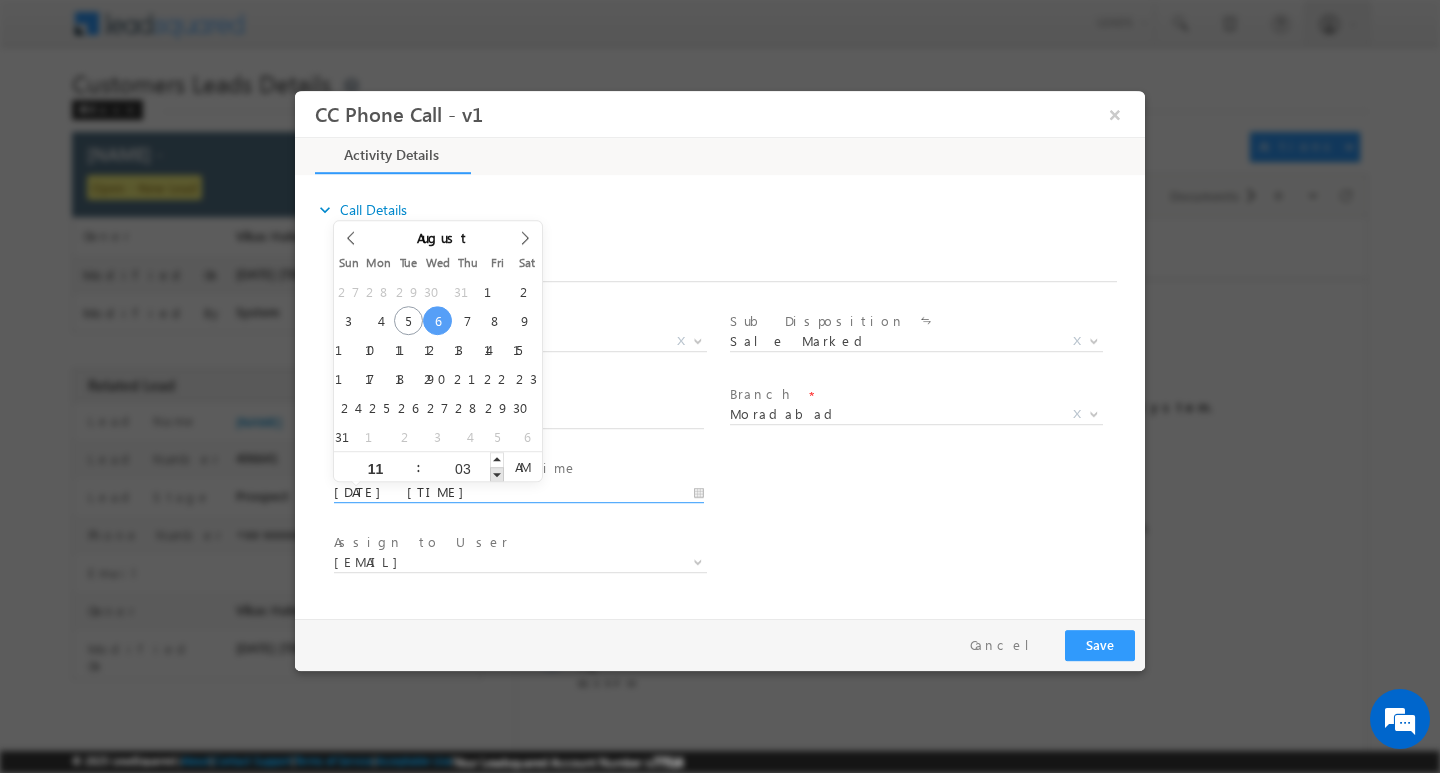 type on "[DATE] [TIME]" 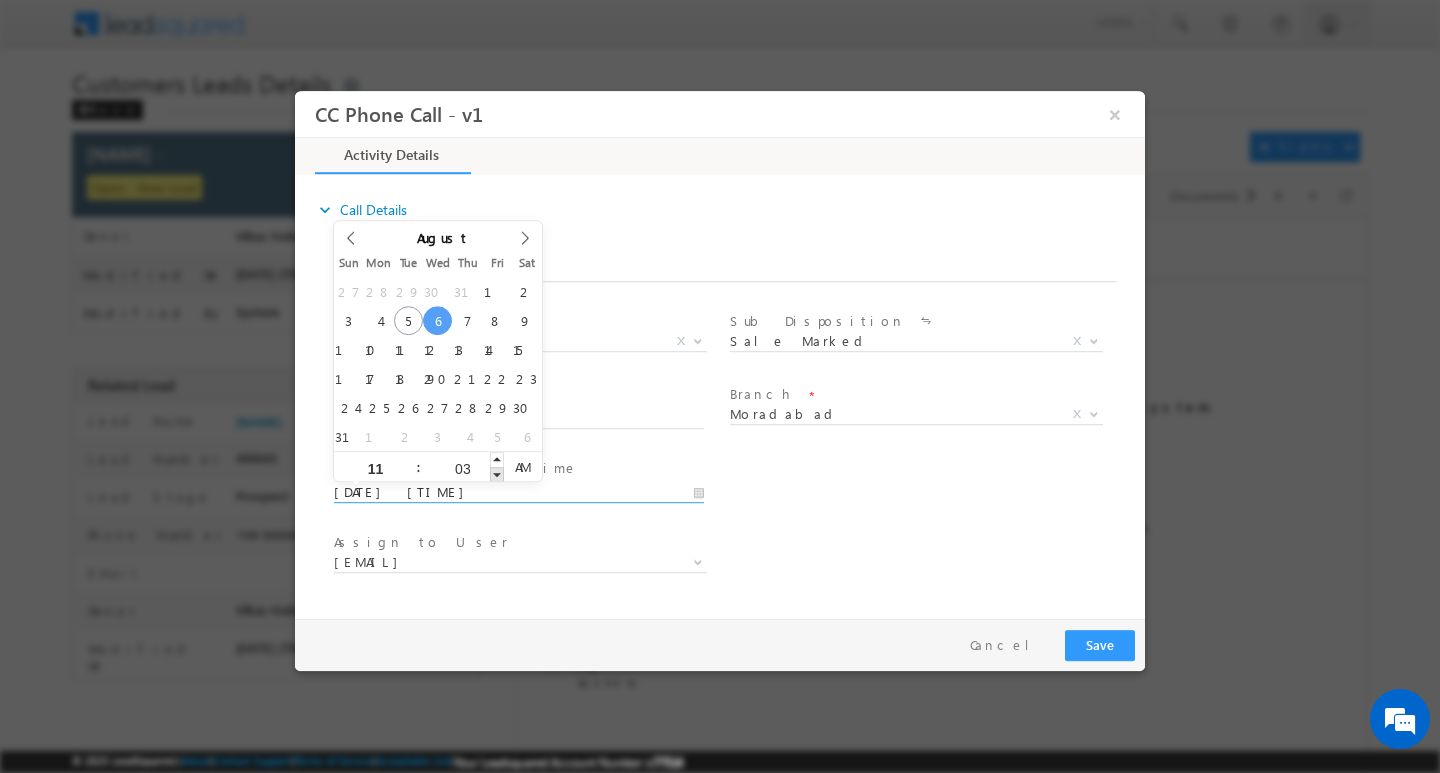 type on "02" 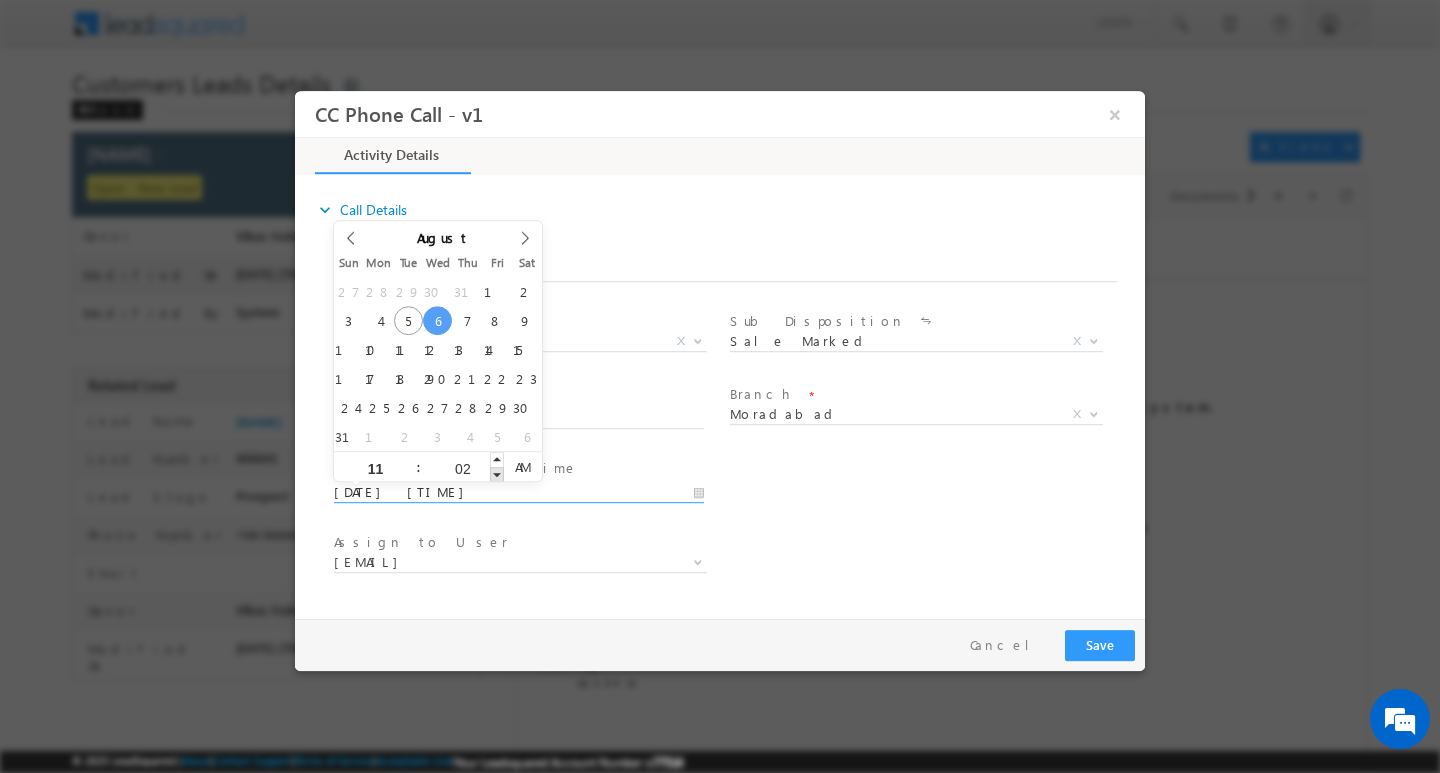click at bounding box center (497, 473) 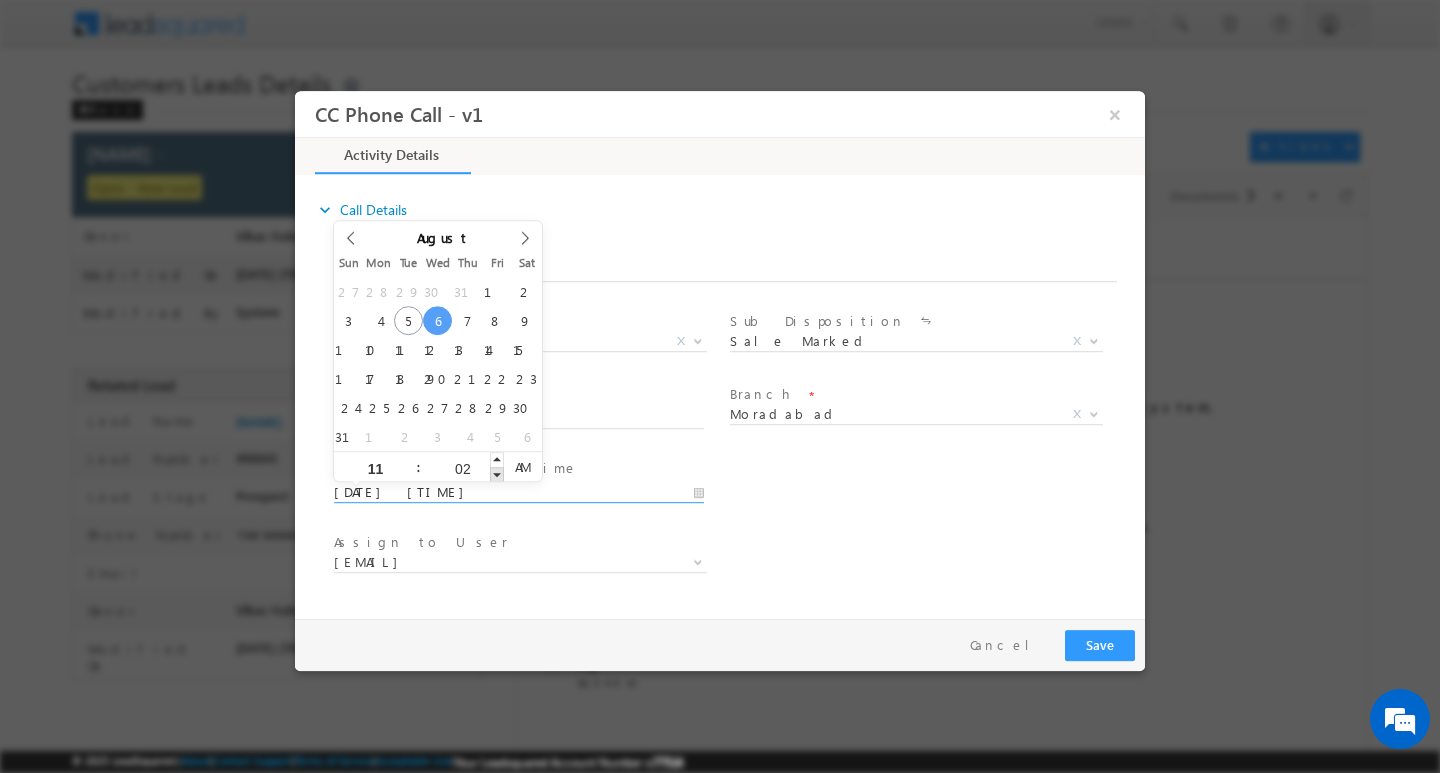type on "[DATE] [TIME]" 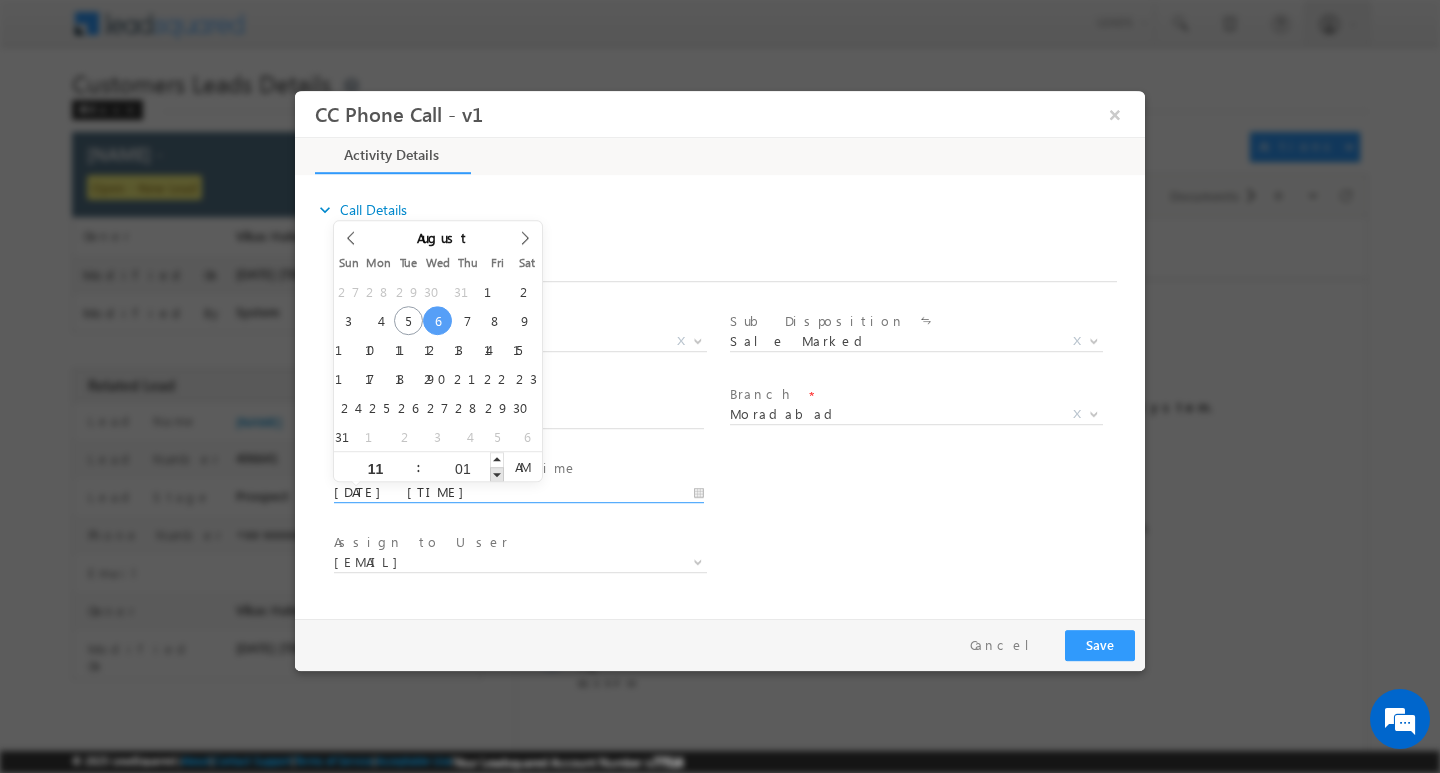 click at bounding box center [497, 473] 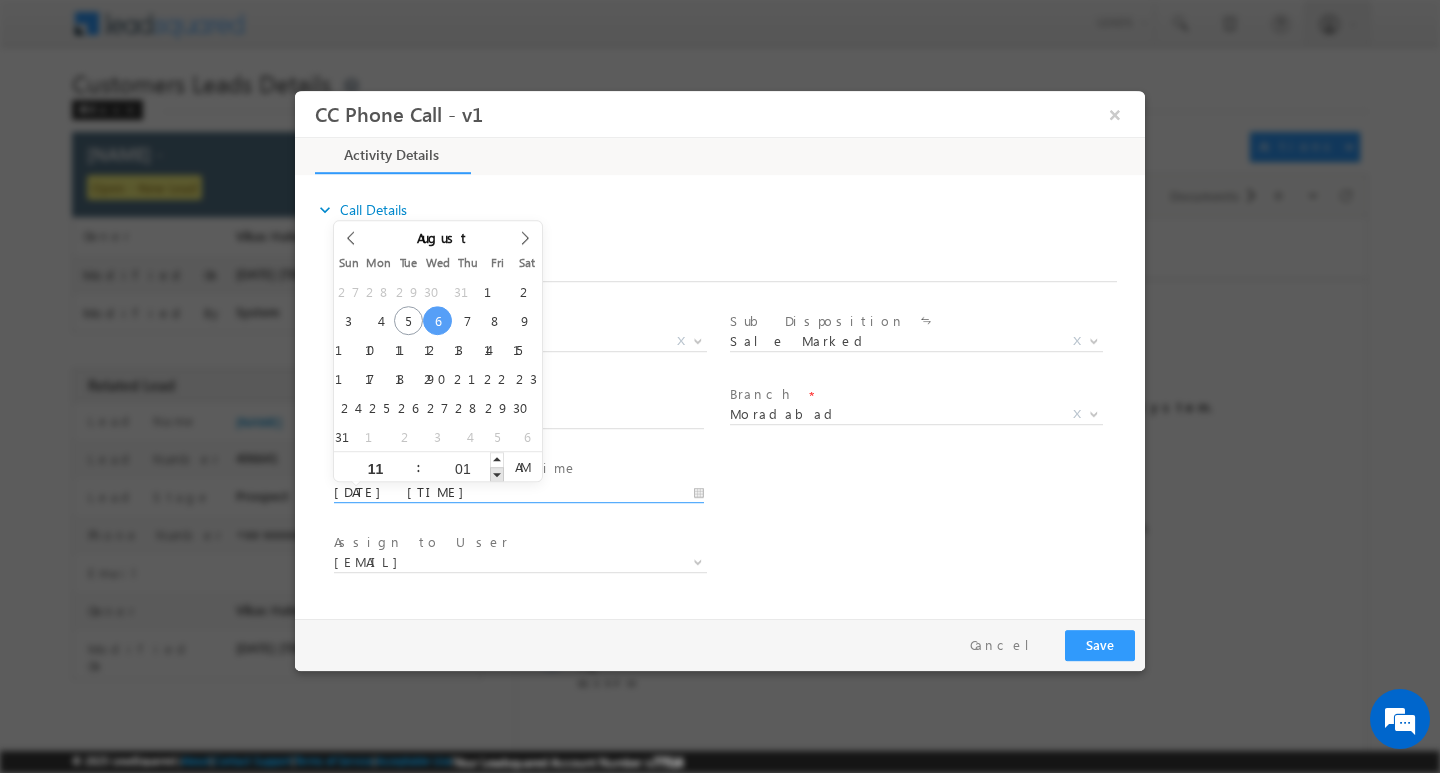 type on "[DATE] [TIME]" 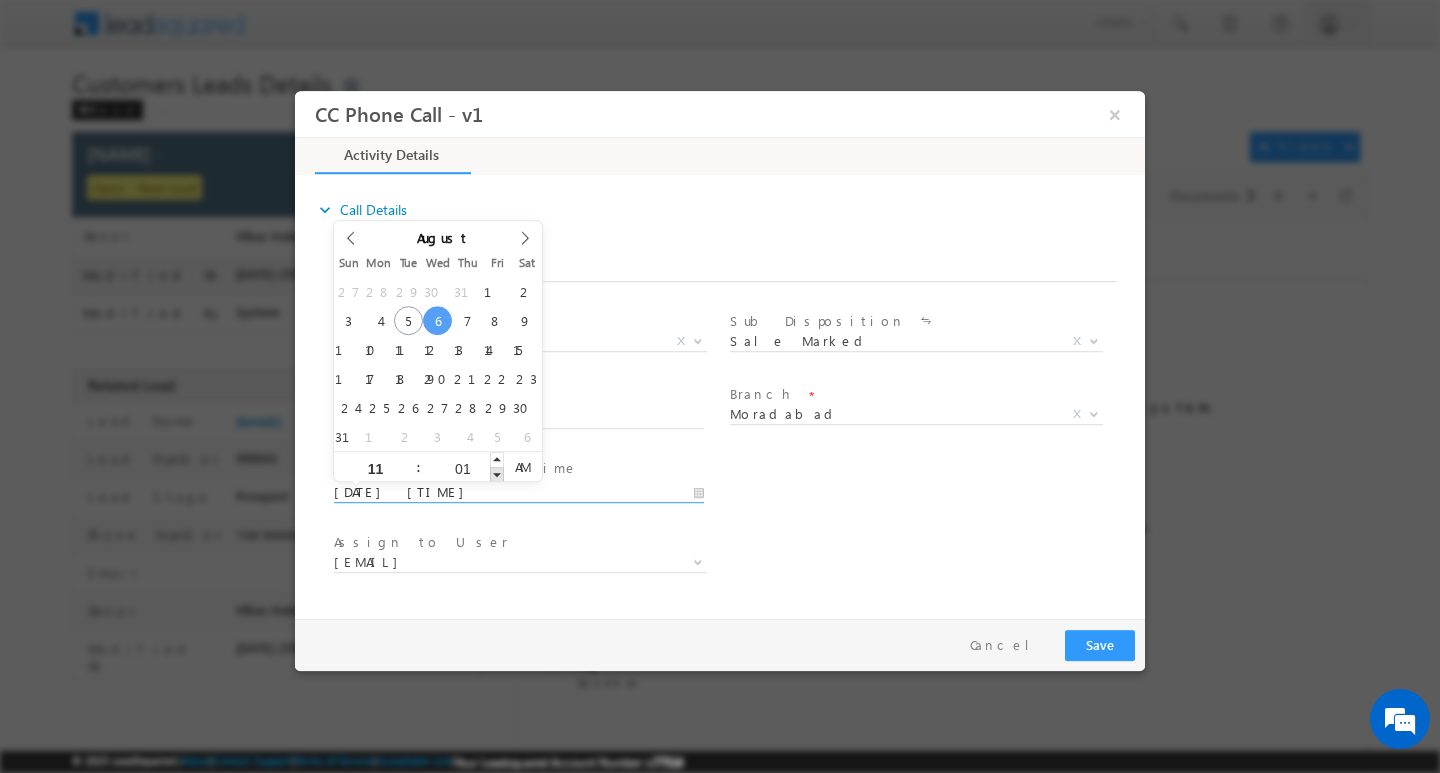 type on "00" 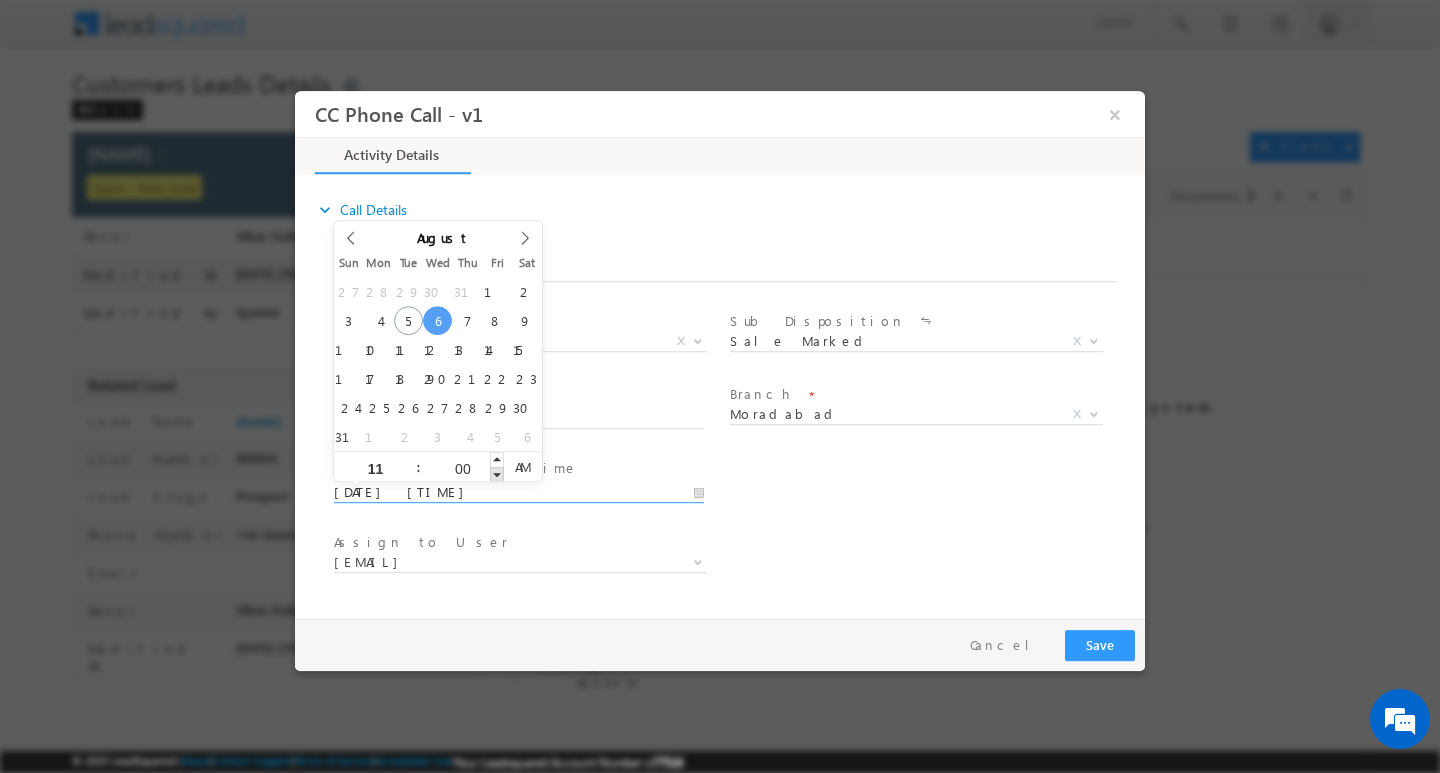 click at bounding box center (497, 473) 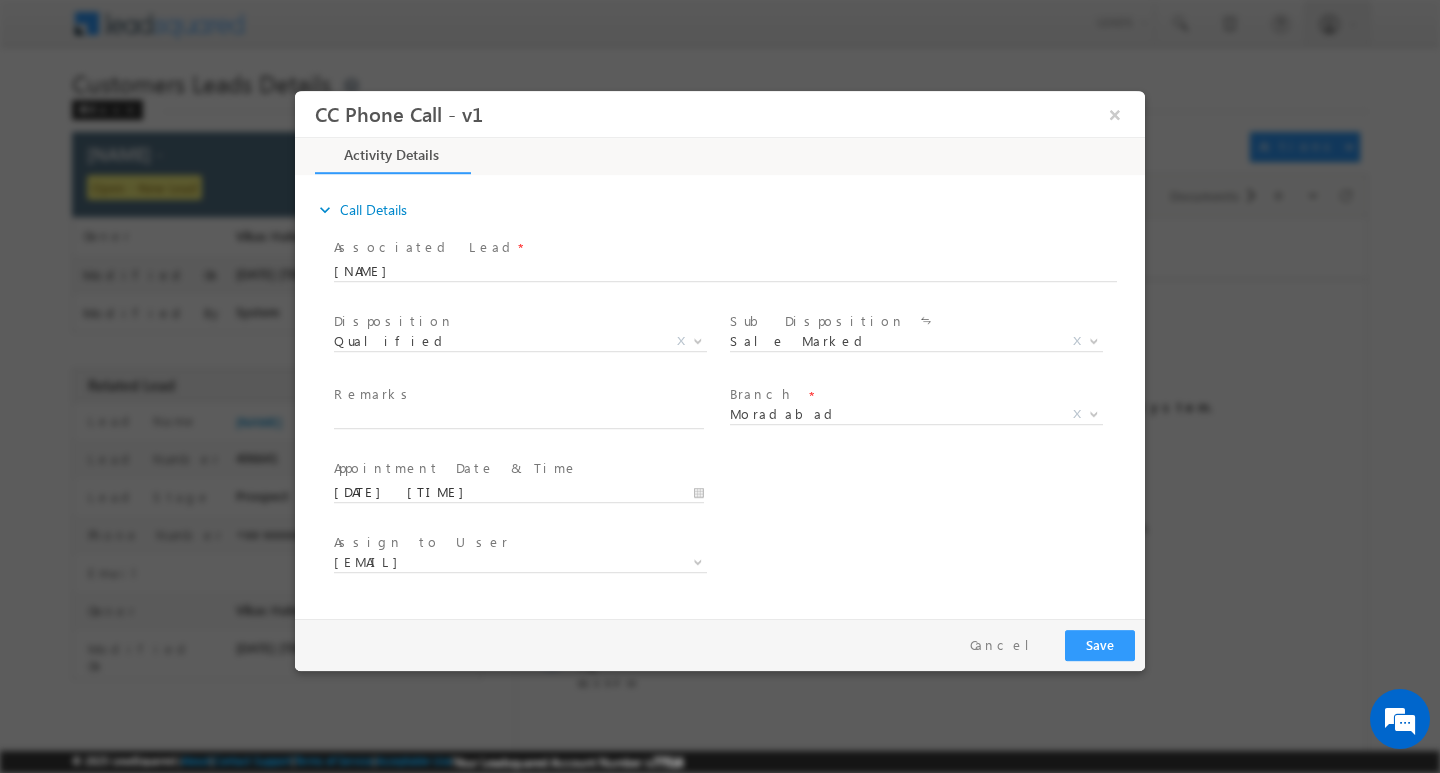 click on "[EMAIL] [EMAIL] [EMAIL] [EMAIL] [EMAIL] [EMAIL] [EMAIL] [EMAIL] [EMAIL] [EMAIL] [EMAIL] [EMAIL]" at bounding box center [528, 564] 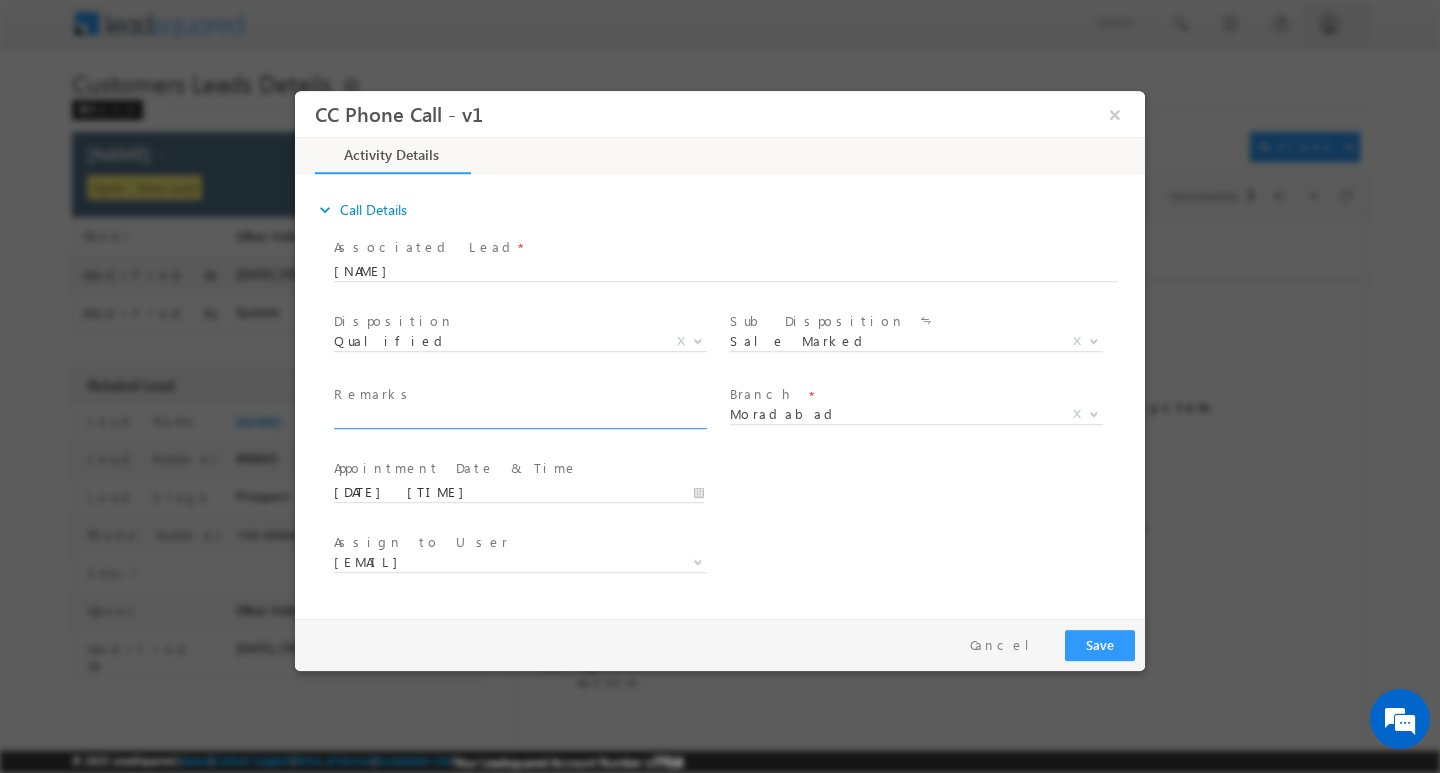 click at bounding box center (519, 418) 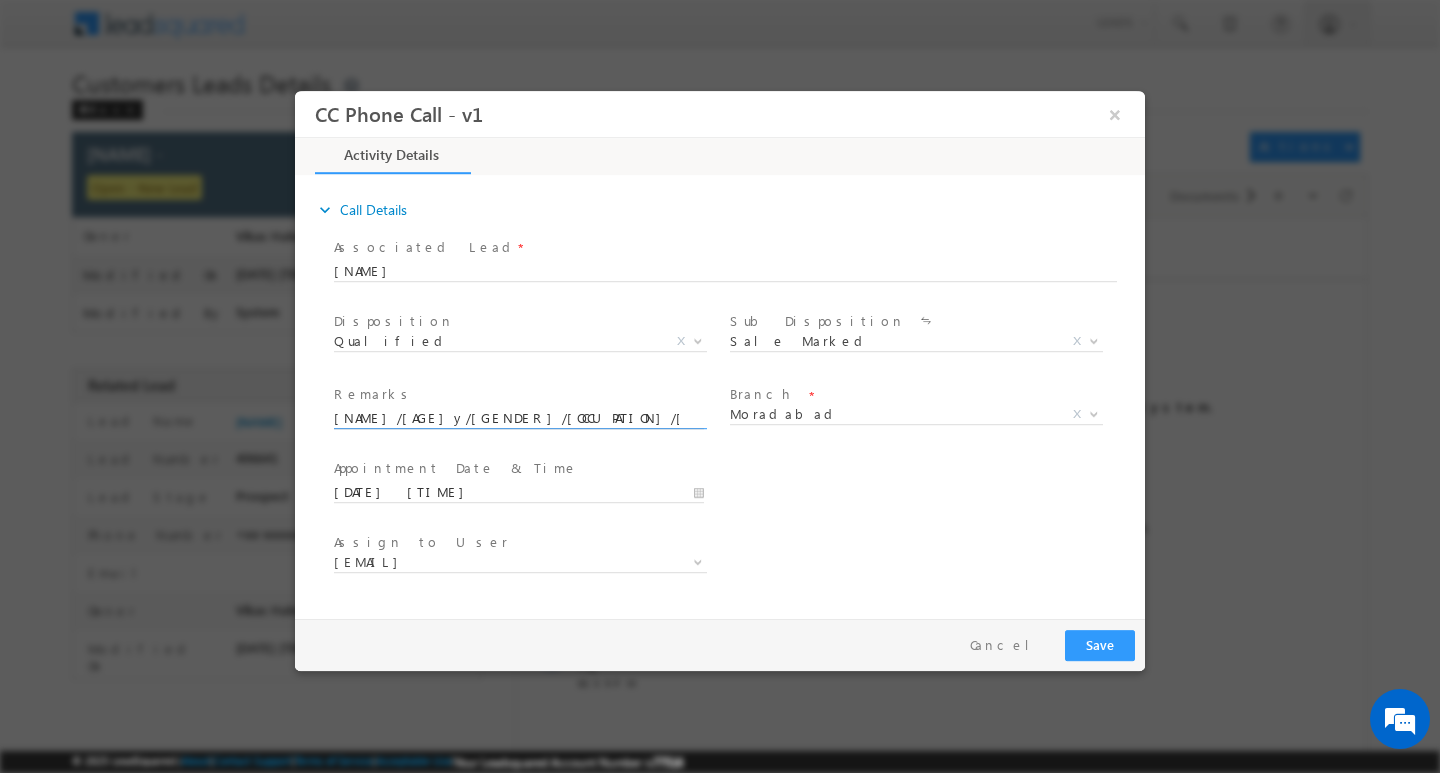 scroll, scrollTop: 0, scrollLeft: 666, axis: horizontal 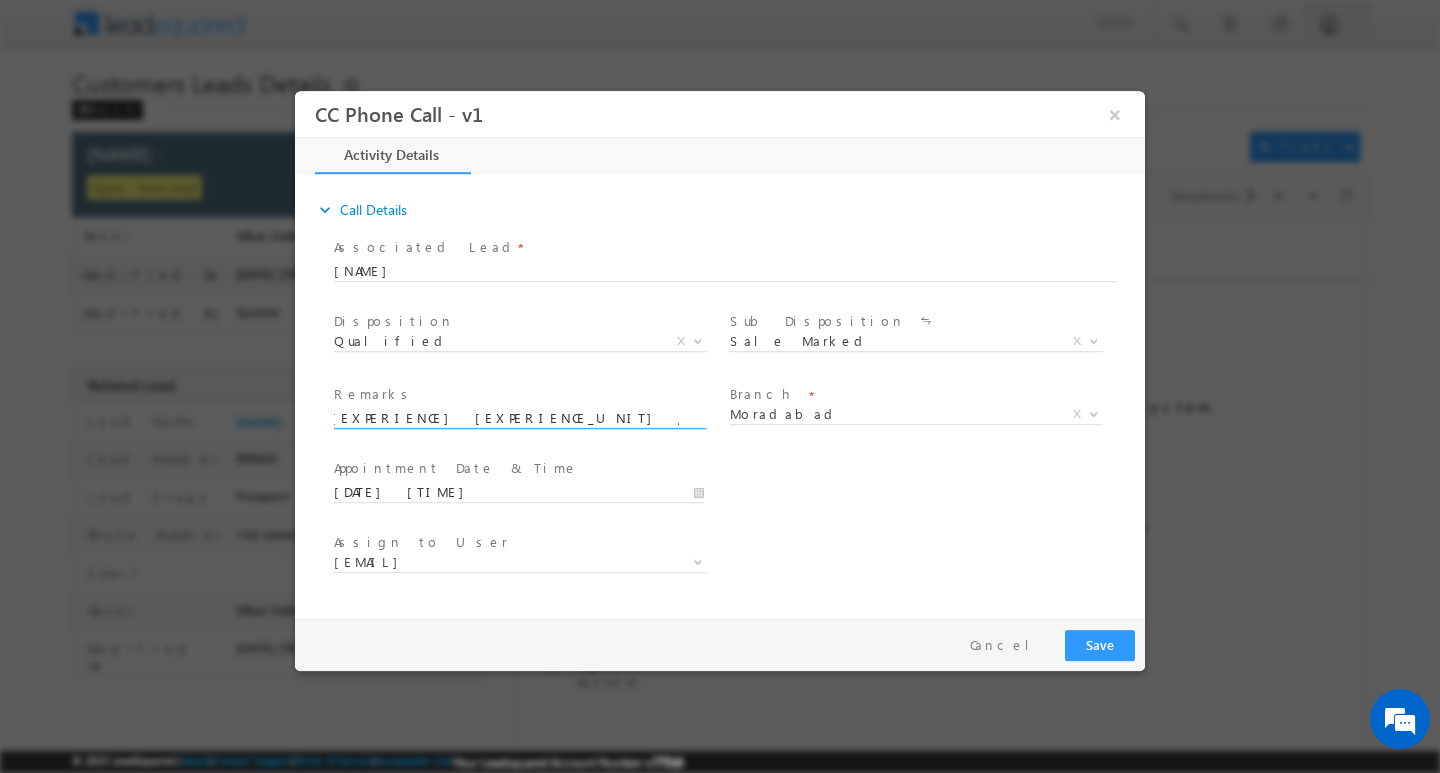 type on "[NAME]/[AGE]y/[GENDER]/[OCCUPATION]/[RELATION_OCCUPATION] [INCOME] / [EXPERIENCE] [EXPERIENCE_UNIT] / [PROPERTY_TYPE] / [LOAN_AMOUNT] [LOAN_TYPE] [ADDRESS], [STATE] [POSTAL_CODE]" 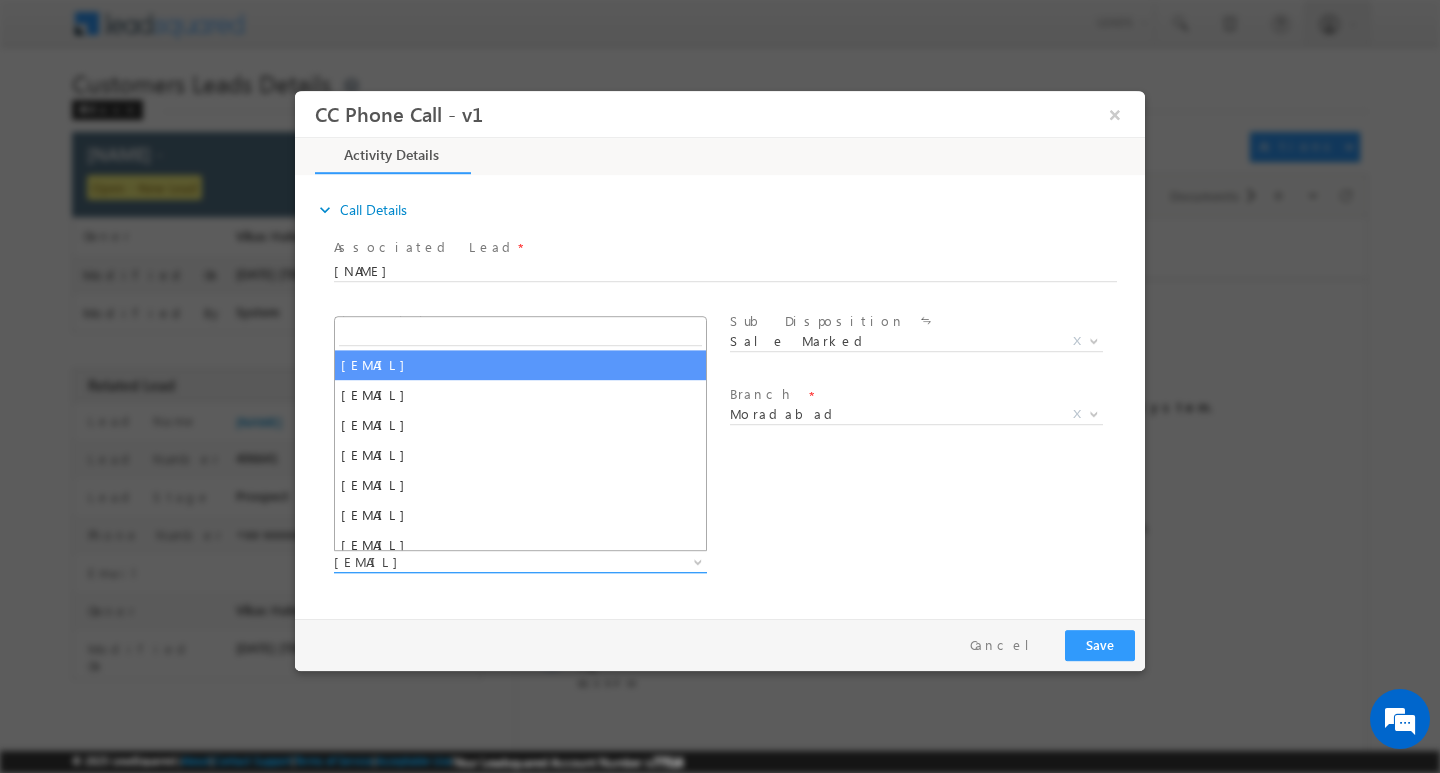 click on "[EMAIL]" at bounding box center [496, 561] 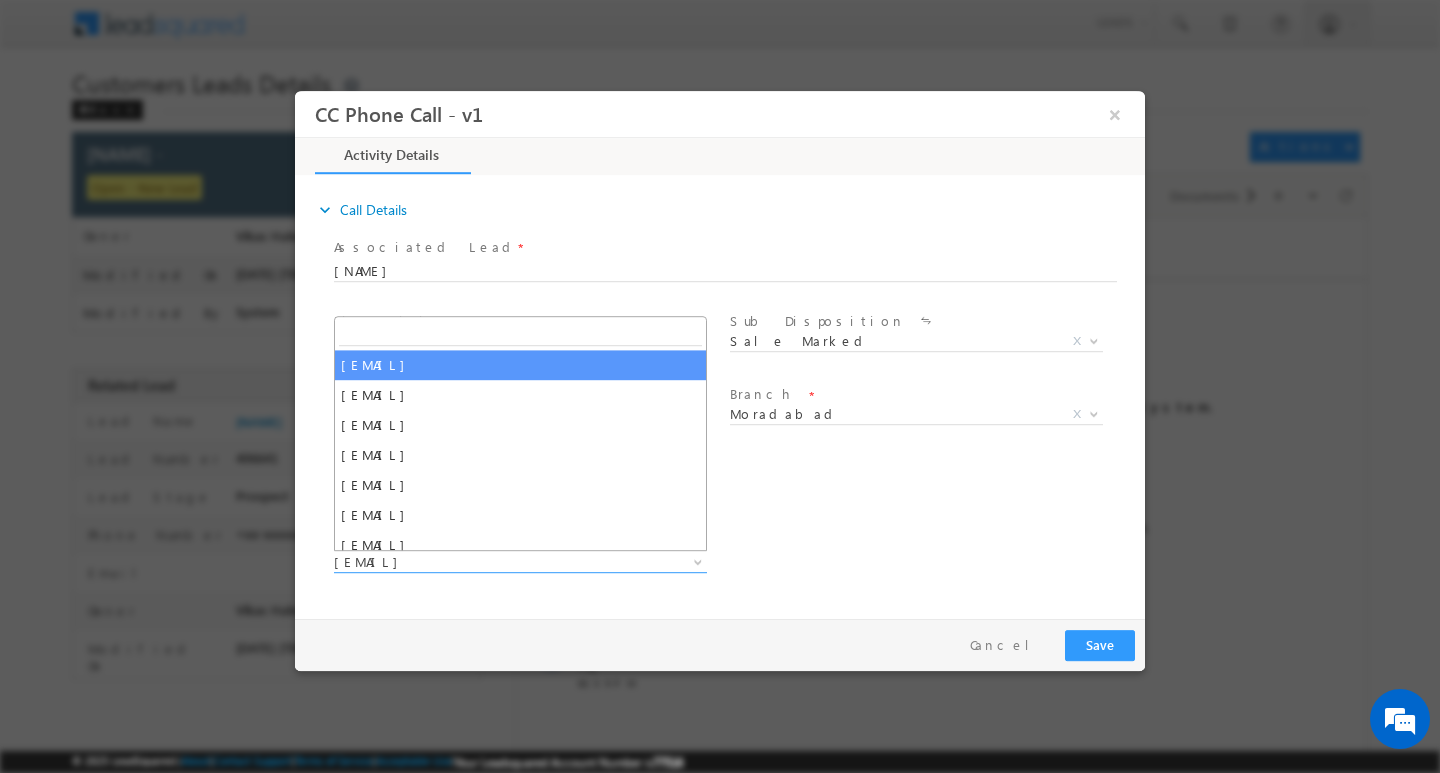 click at bounding box center [520, 332] 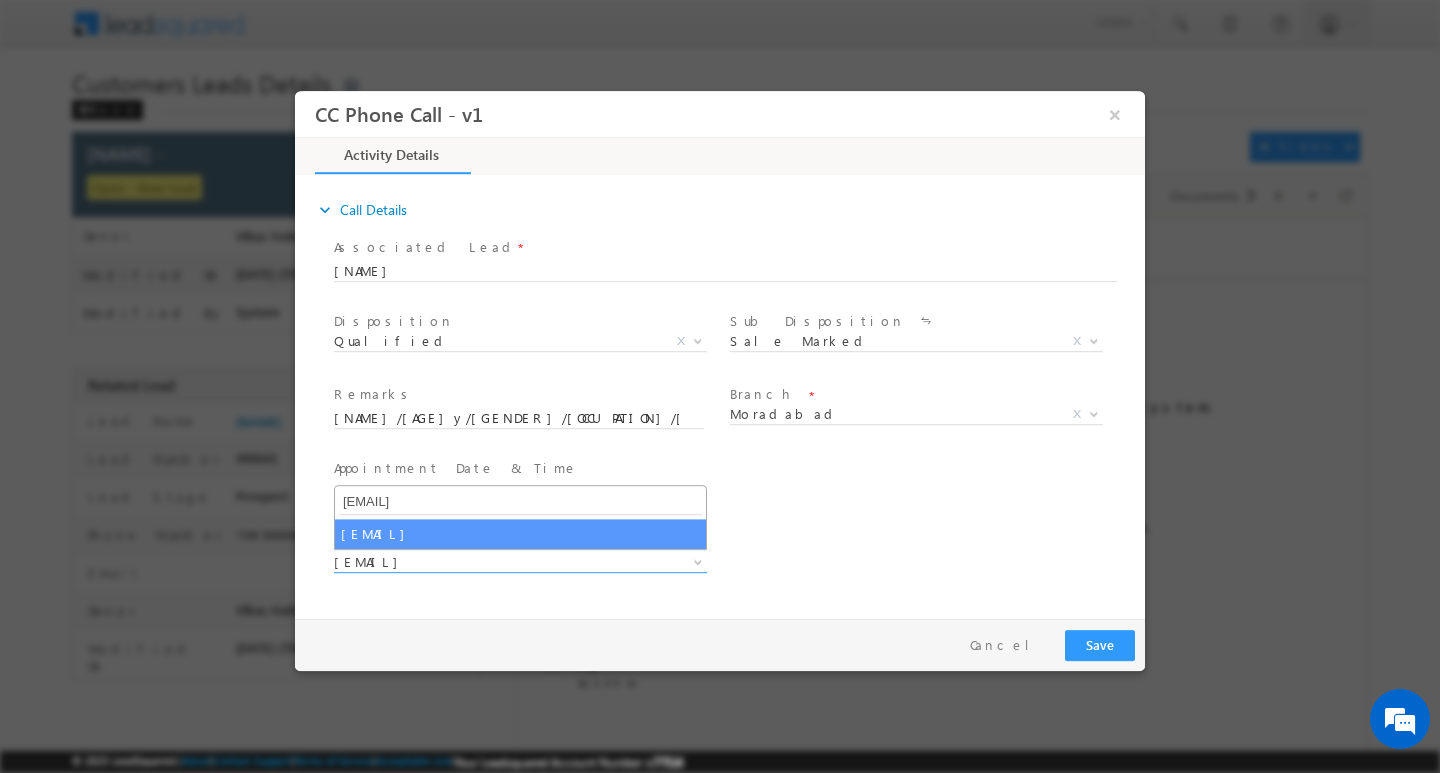 type on "[EMAIL]" 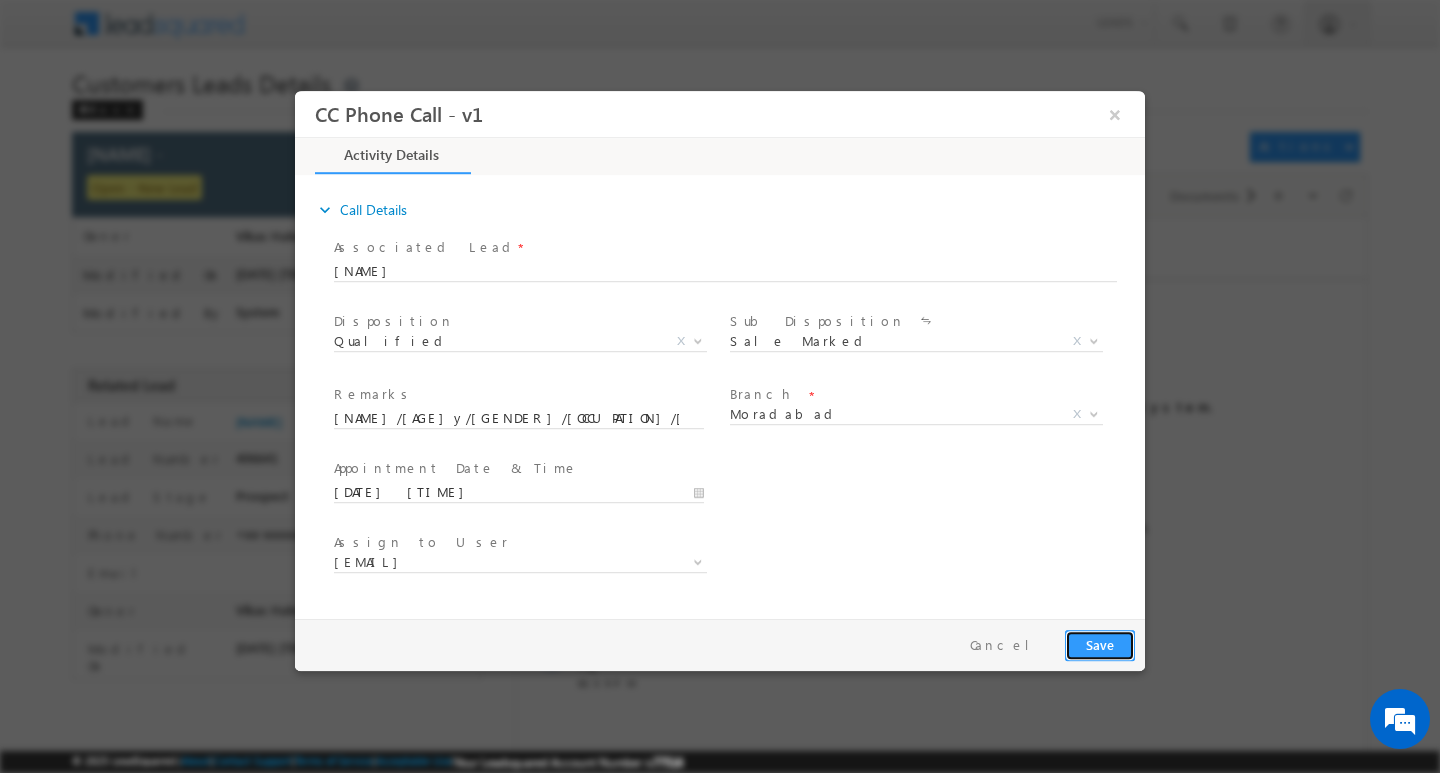 click on "Save" at bounding box center (1100, 644) 